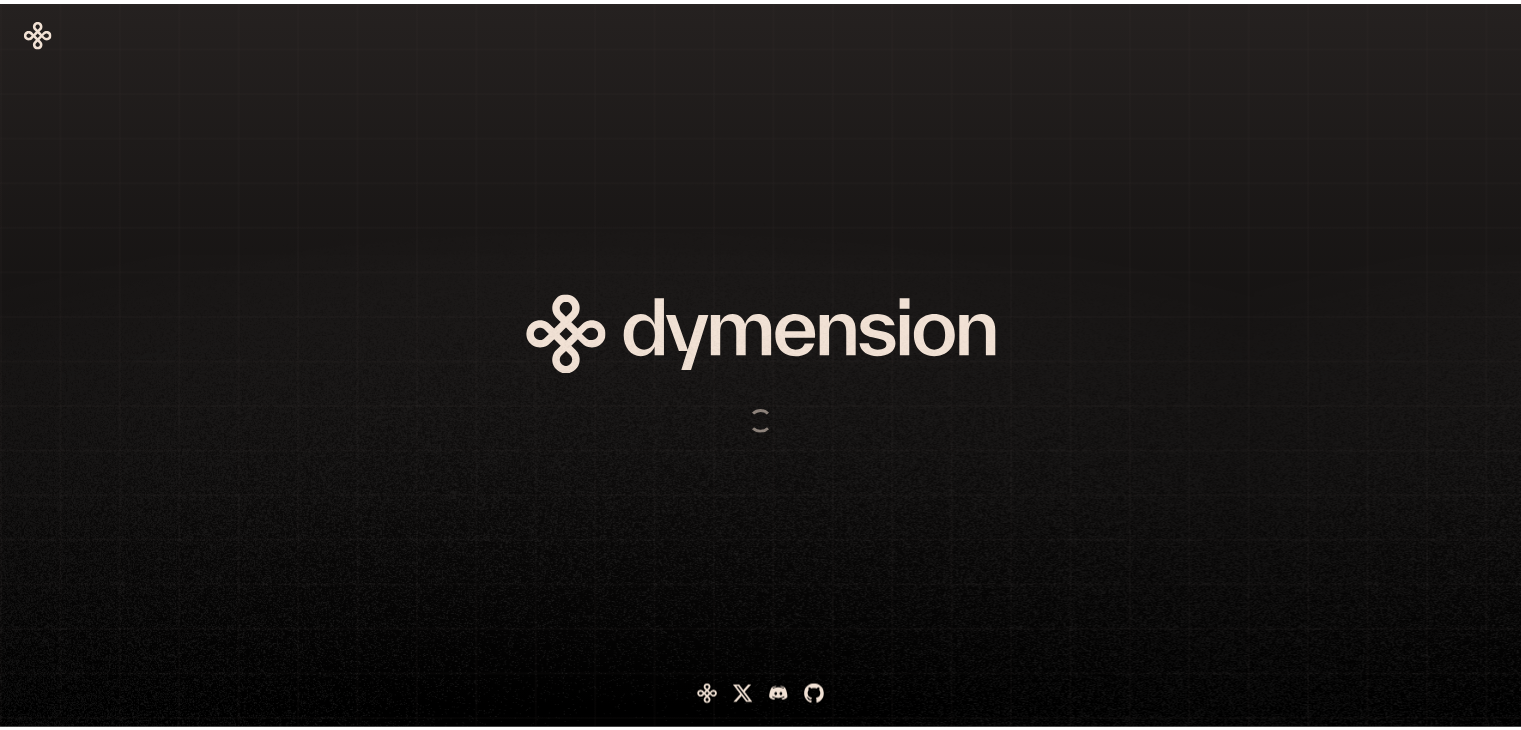 scroll, scrollTop: 0, scrollLeft: 0, axis: both 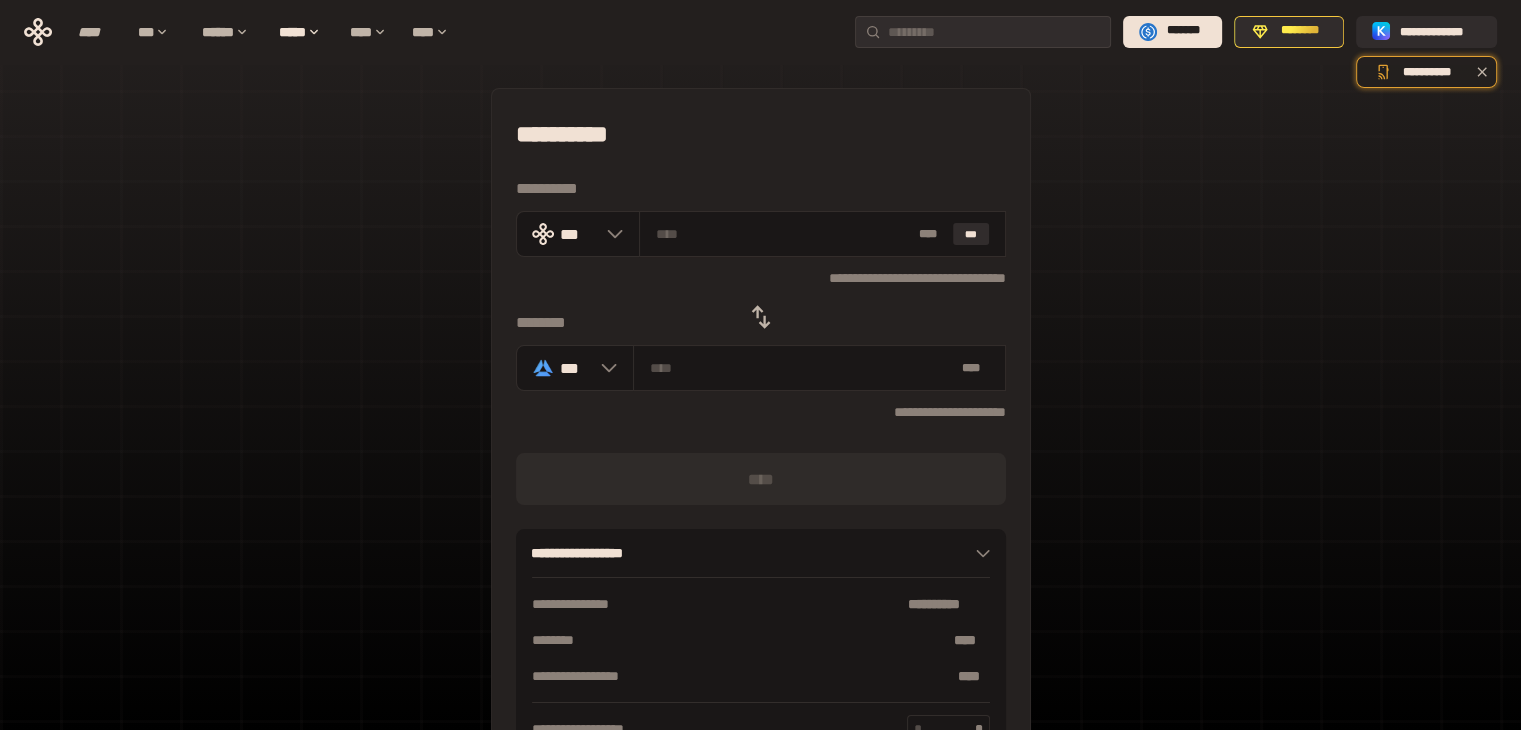 click 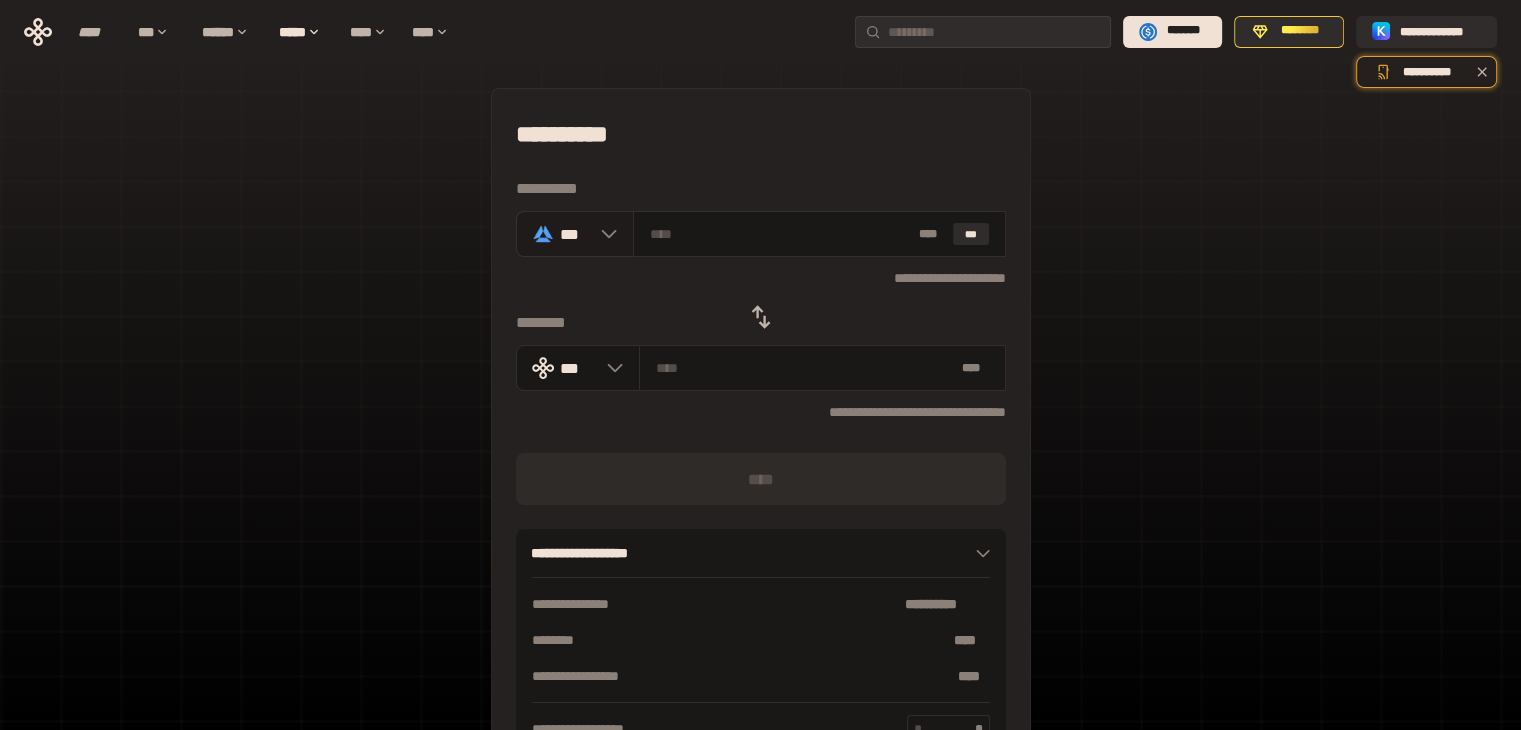 click 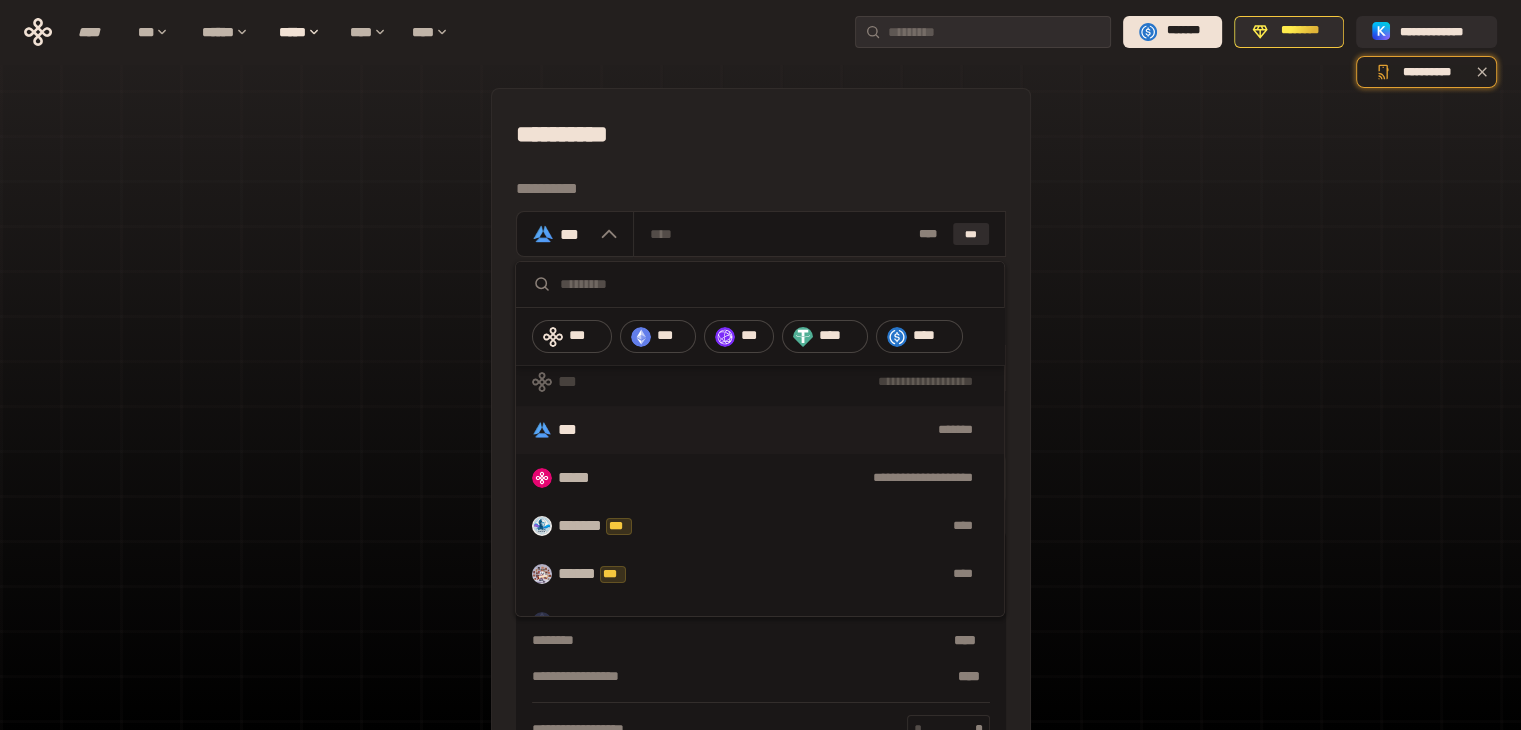 scroll, scrollTop: 0, scrollLeft: 0, axis: both 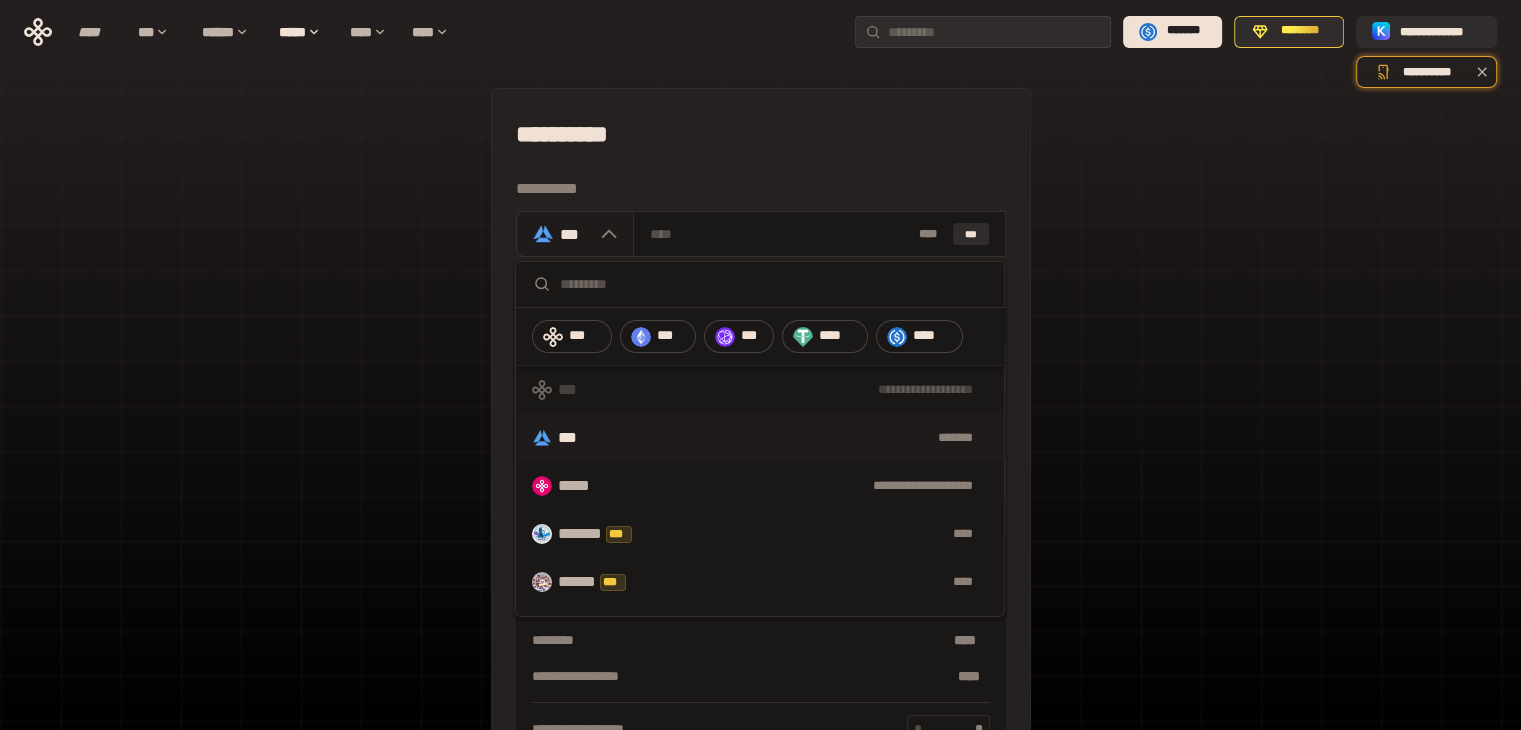 click on "***" at bounding box center (575, 234) 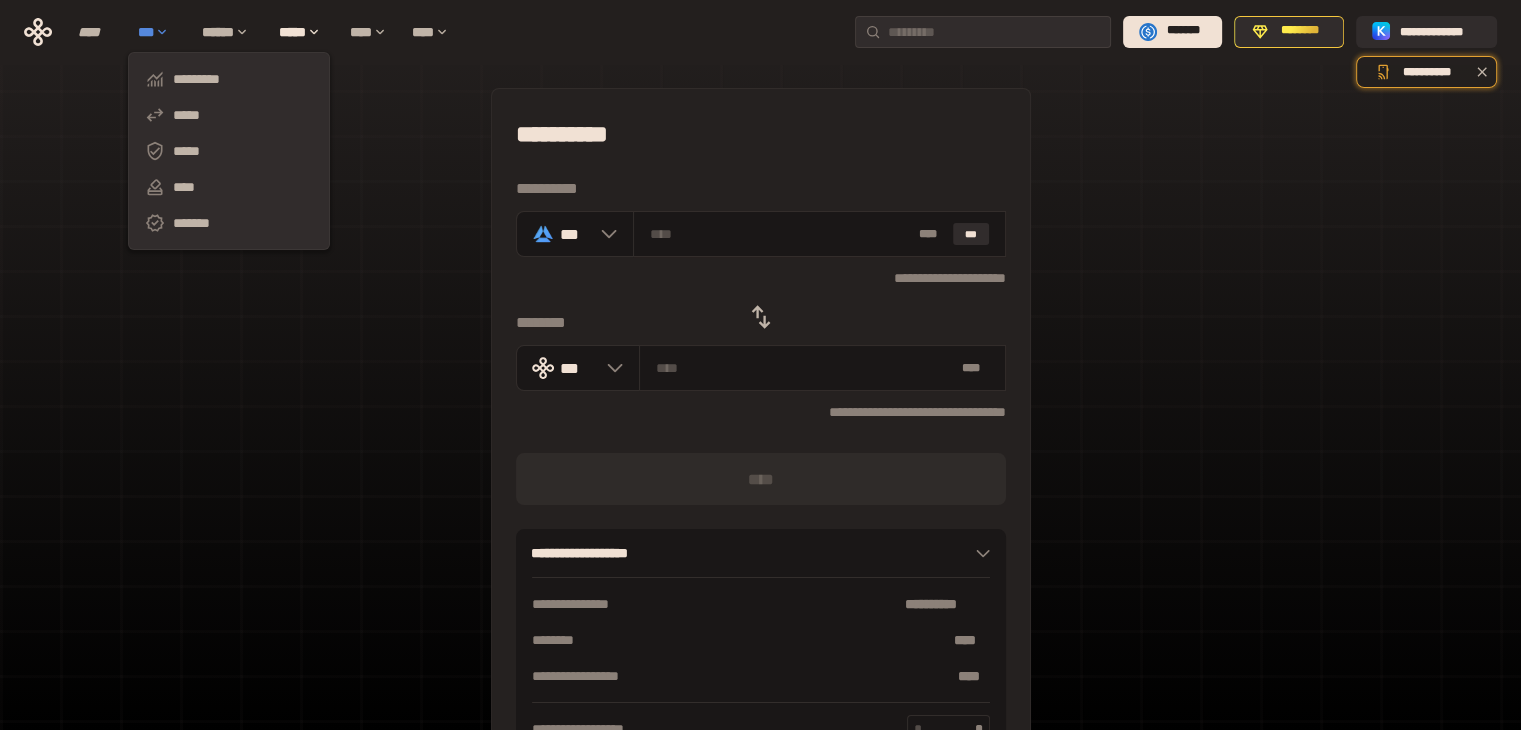 click on "***" at bounding box center [160, 32] 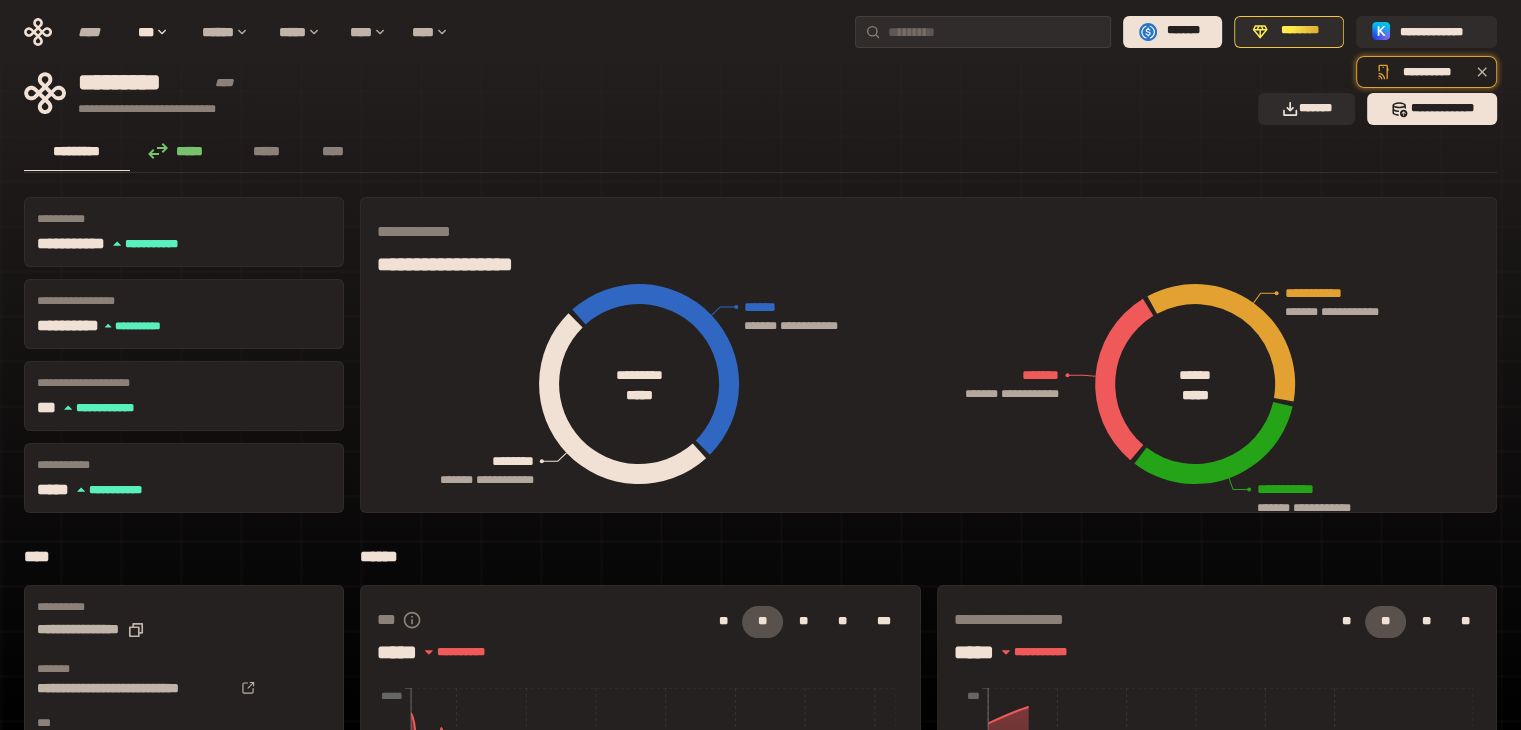 scroll, scrollTop: 0, scrollLeft: 0, axis: both 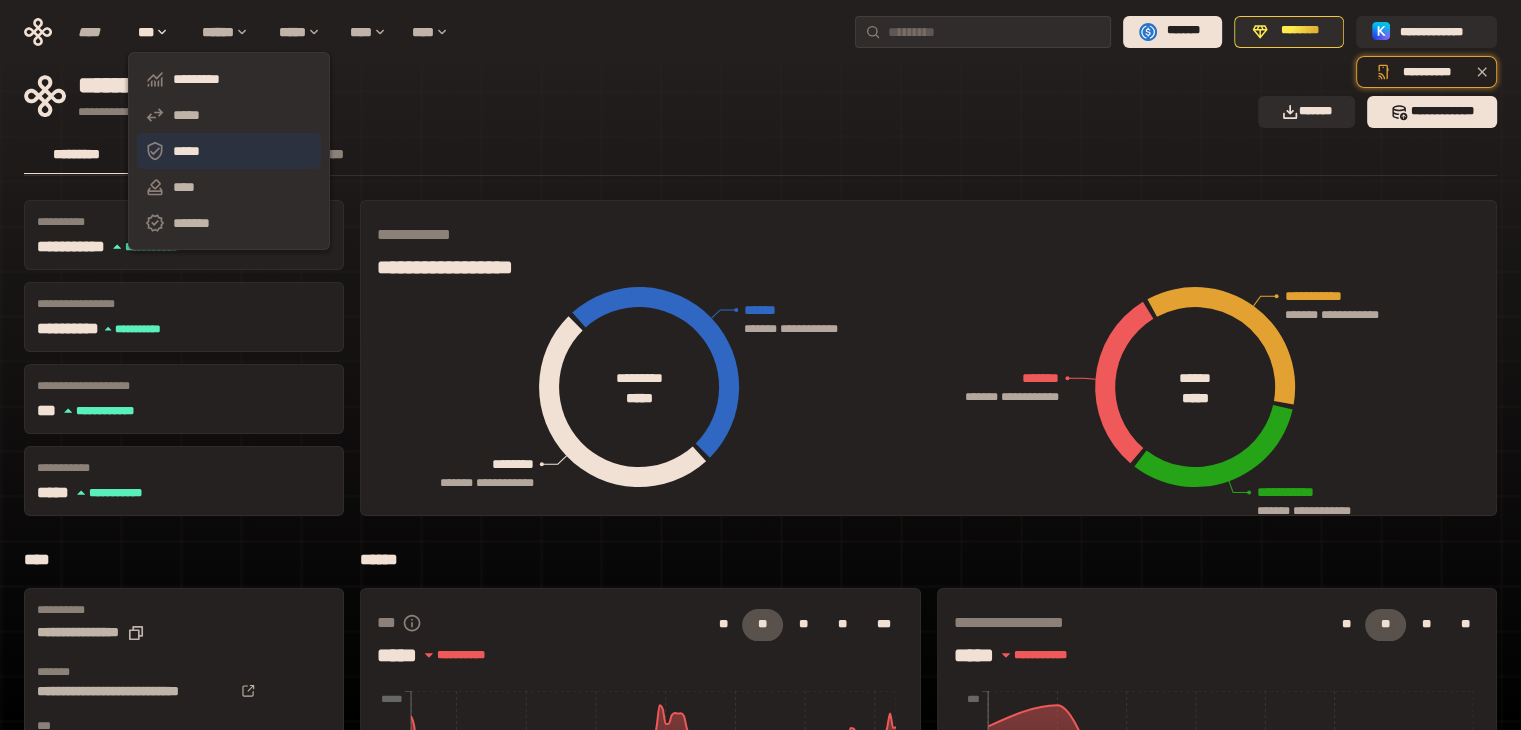 click on "*****" at bounding box center (229, 151) 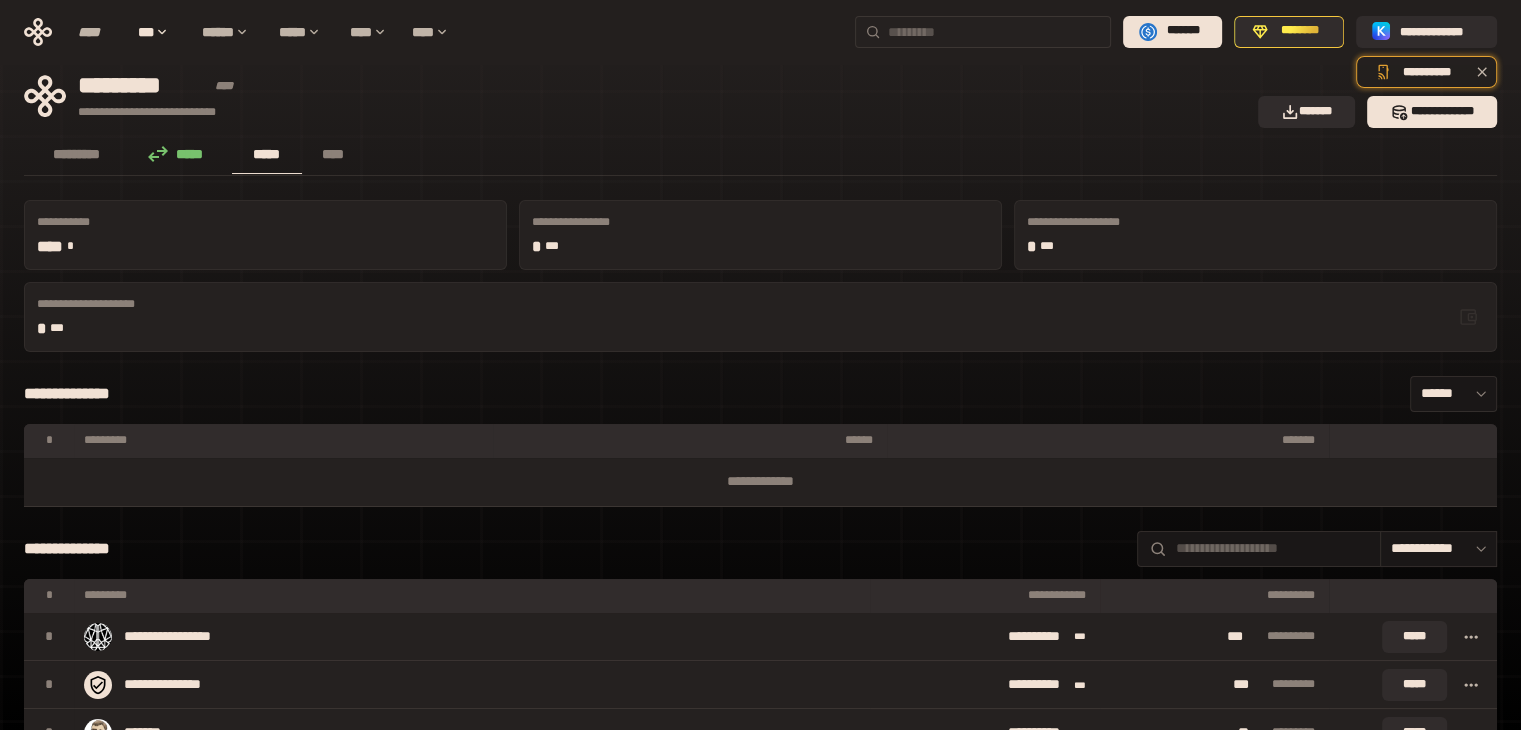 click at bounding box center (995, 32) 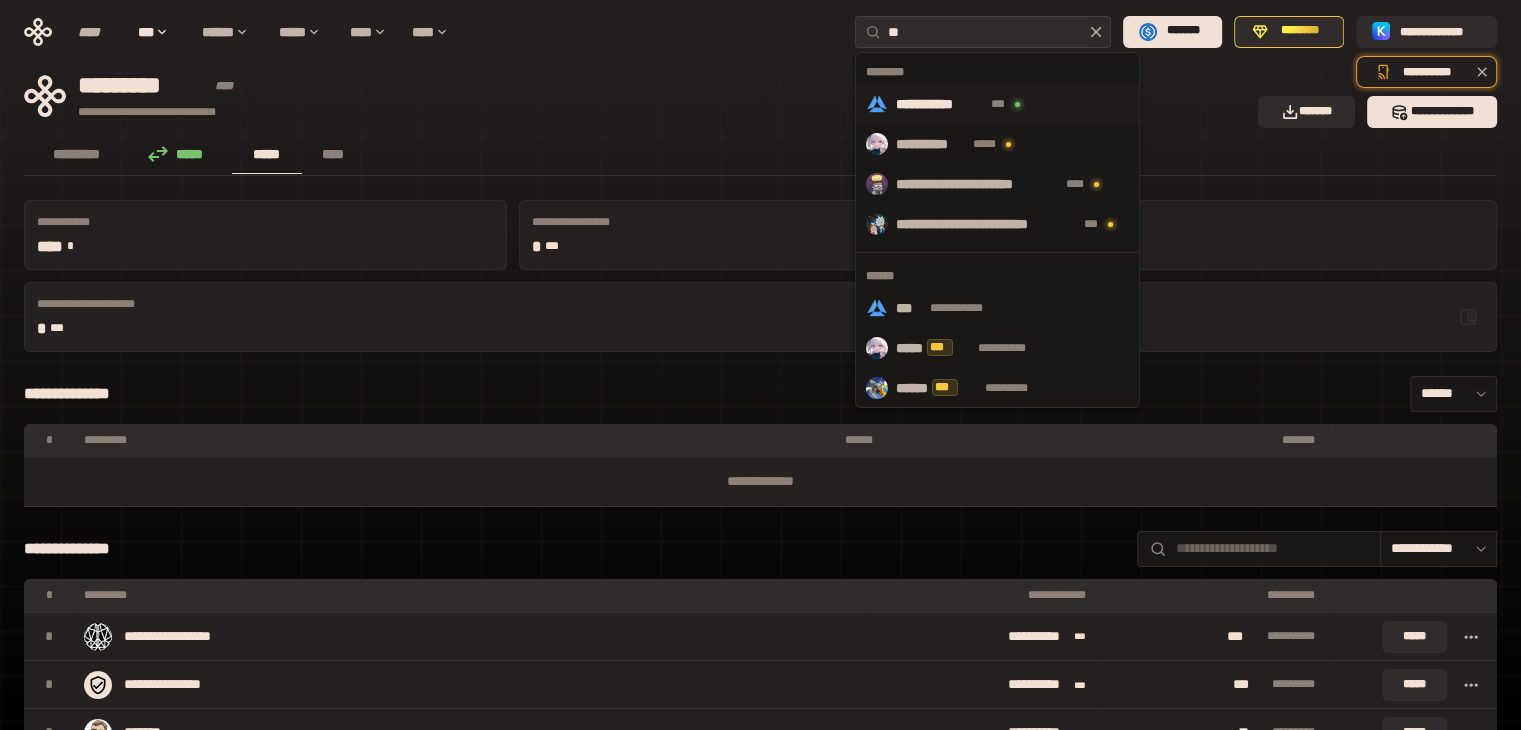 type on "**" 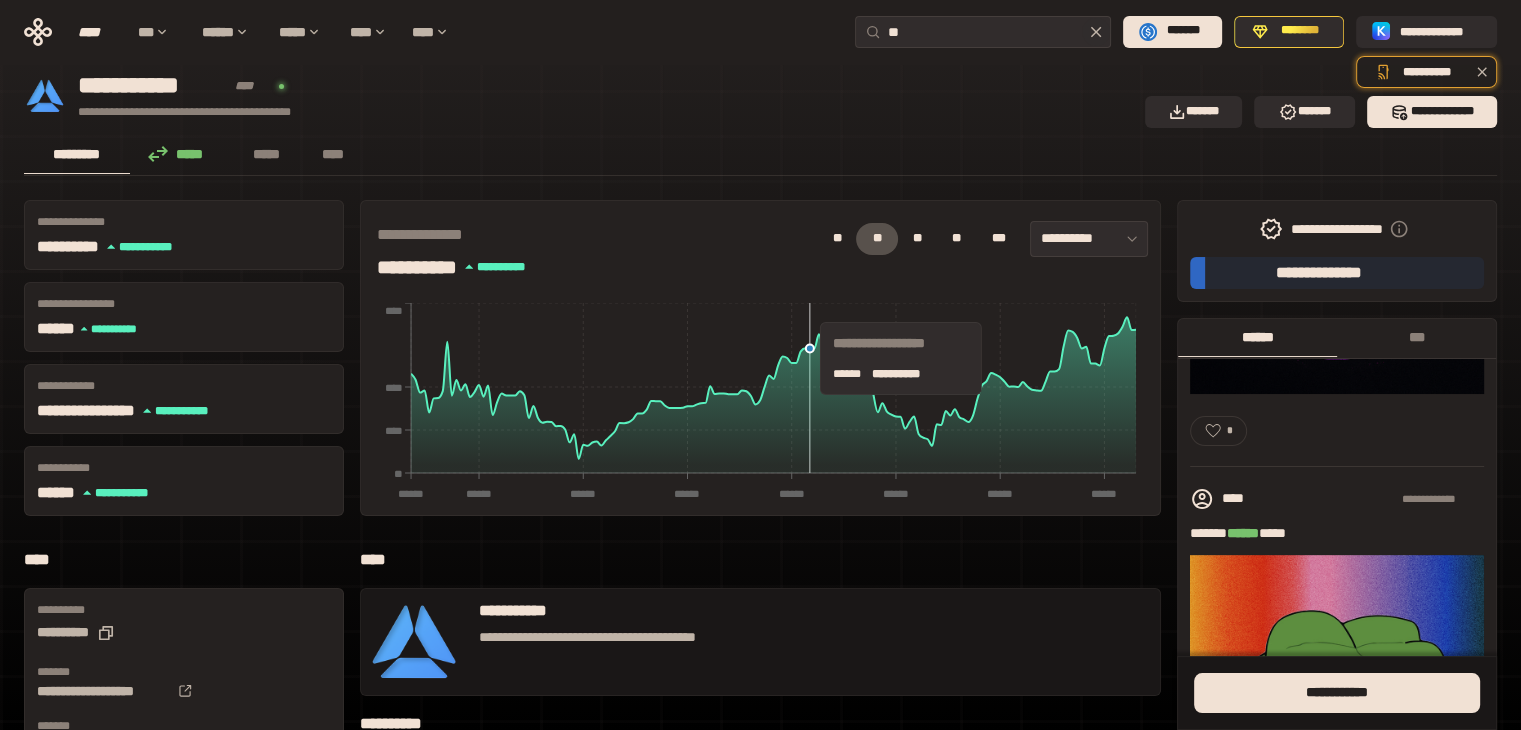 scroll, scrollTop: 1000, scrollLeft: 0, axis: vertical 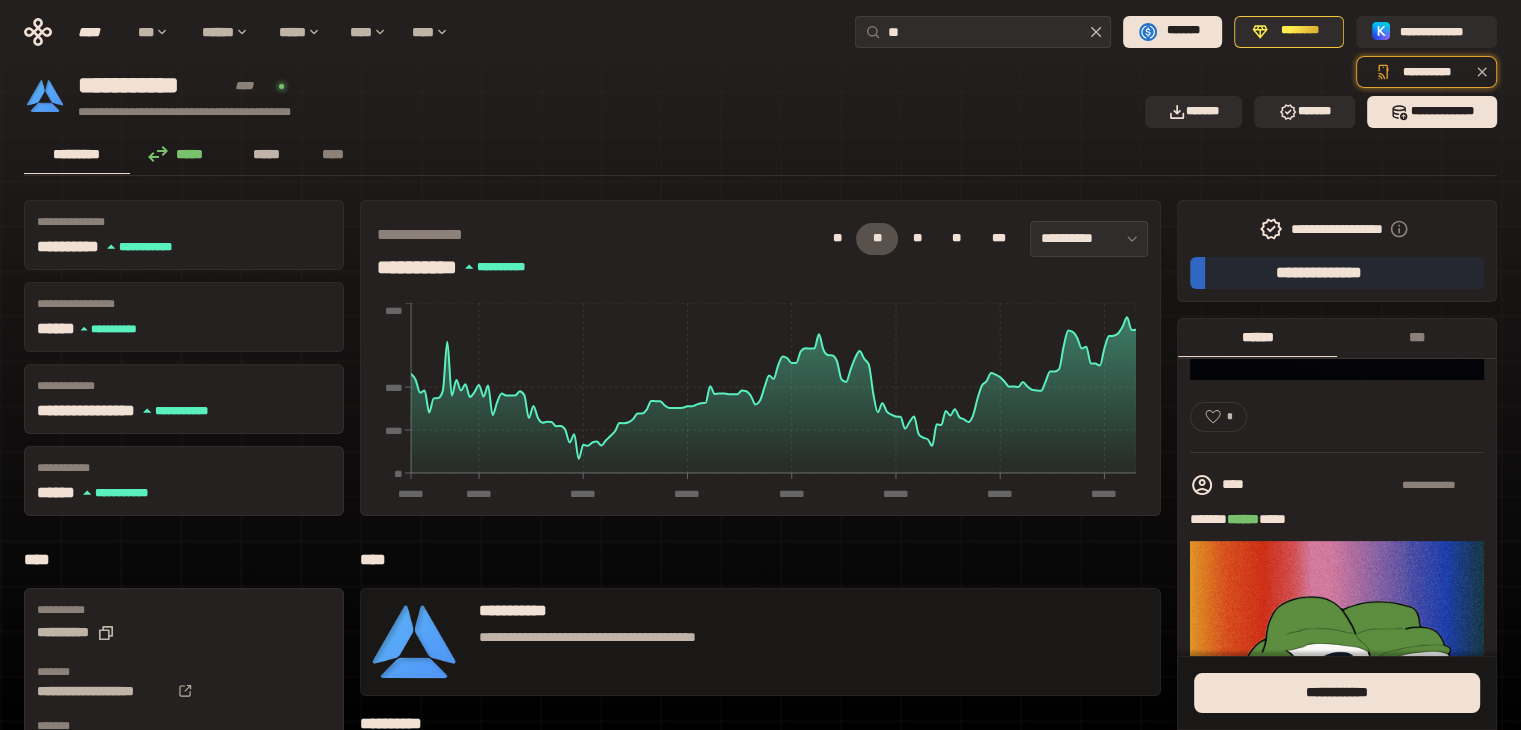 click on "*****" at bounding box center [267, 154] 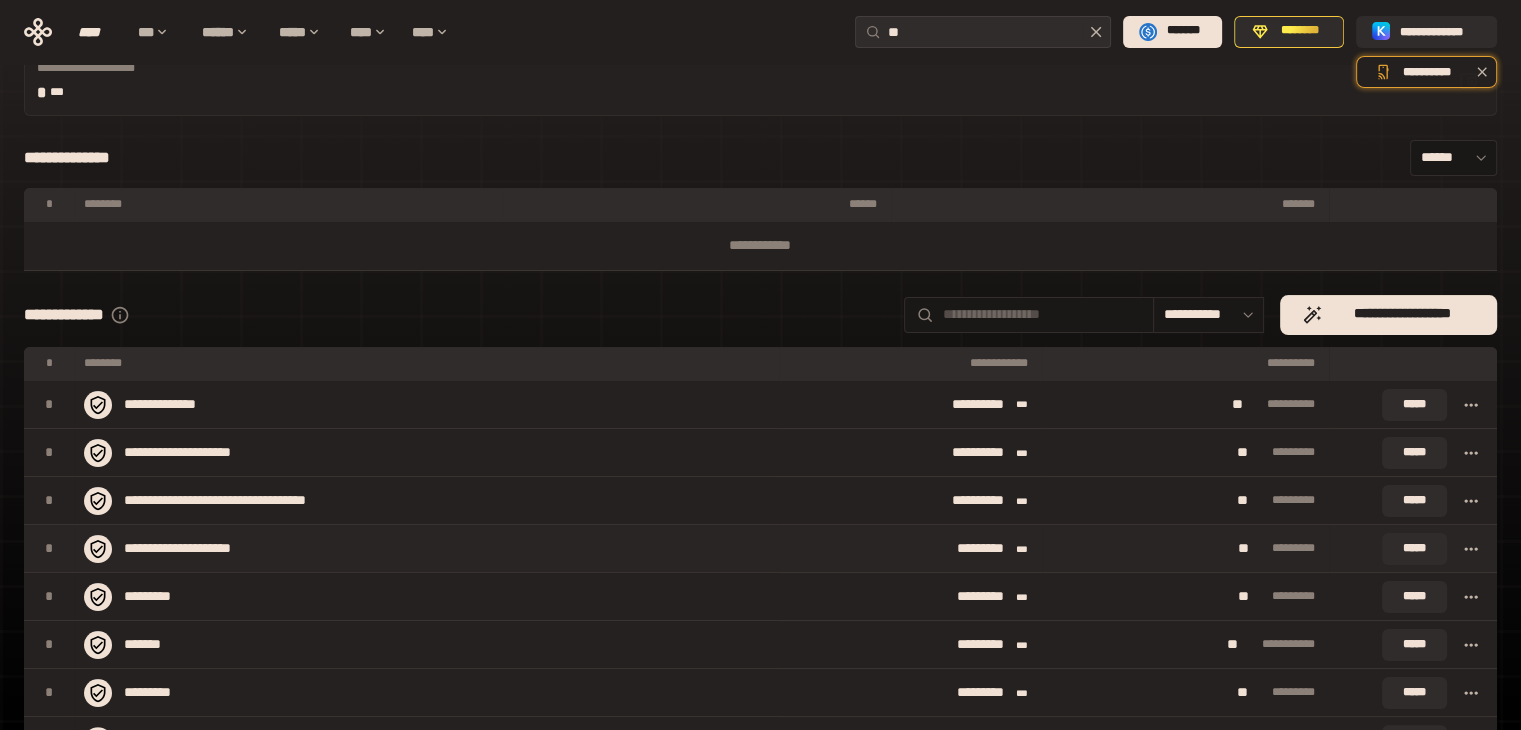 scroll, scrollTop: 200, scrollLeft: 0, axis: vertical 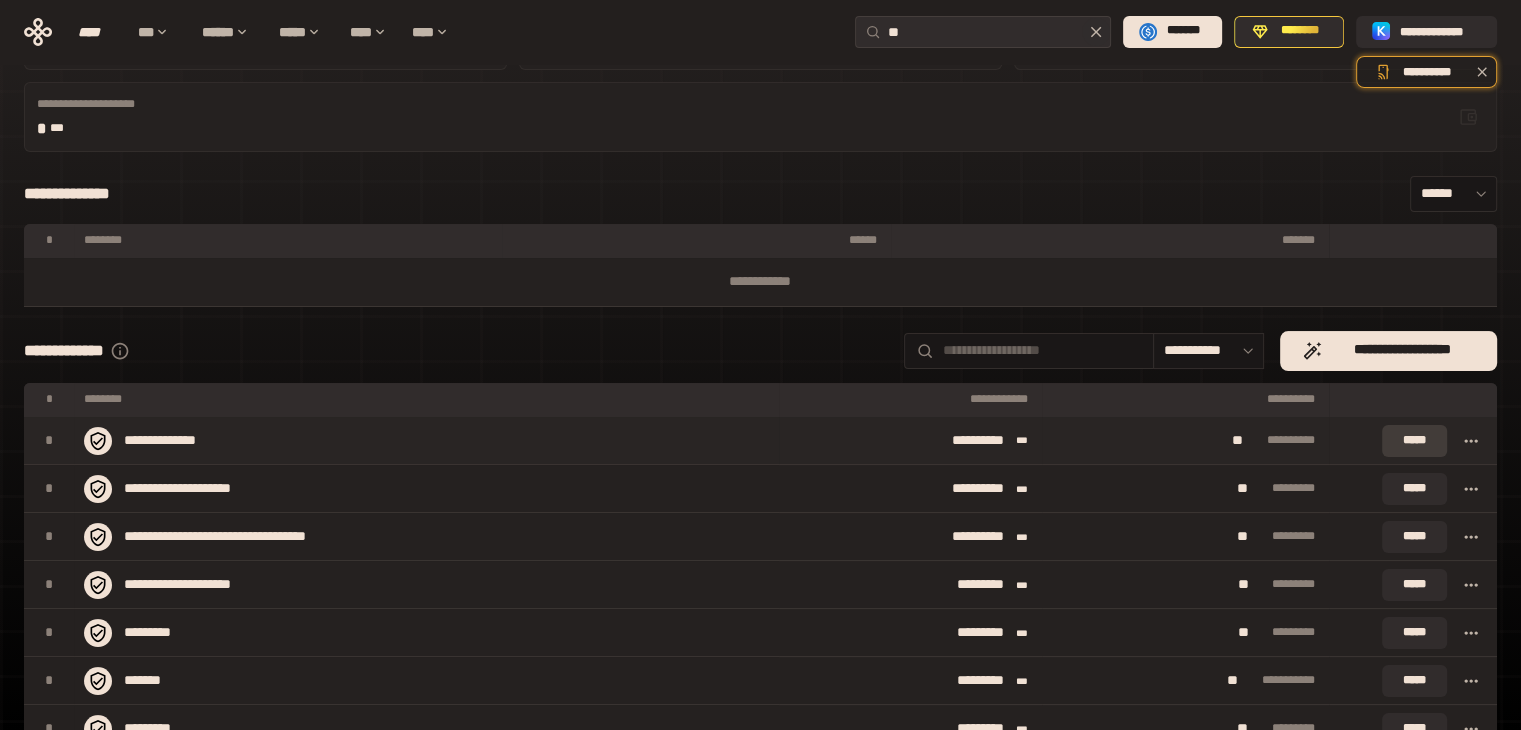 click on "*****" at bounding box center [1414, 441] 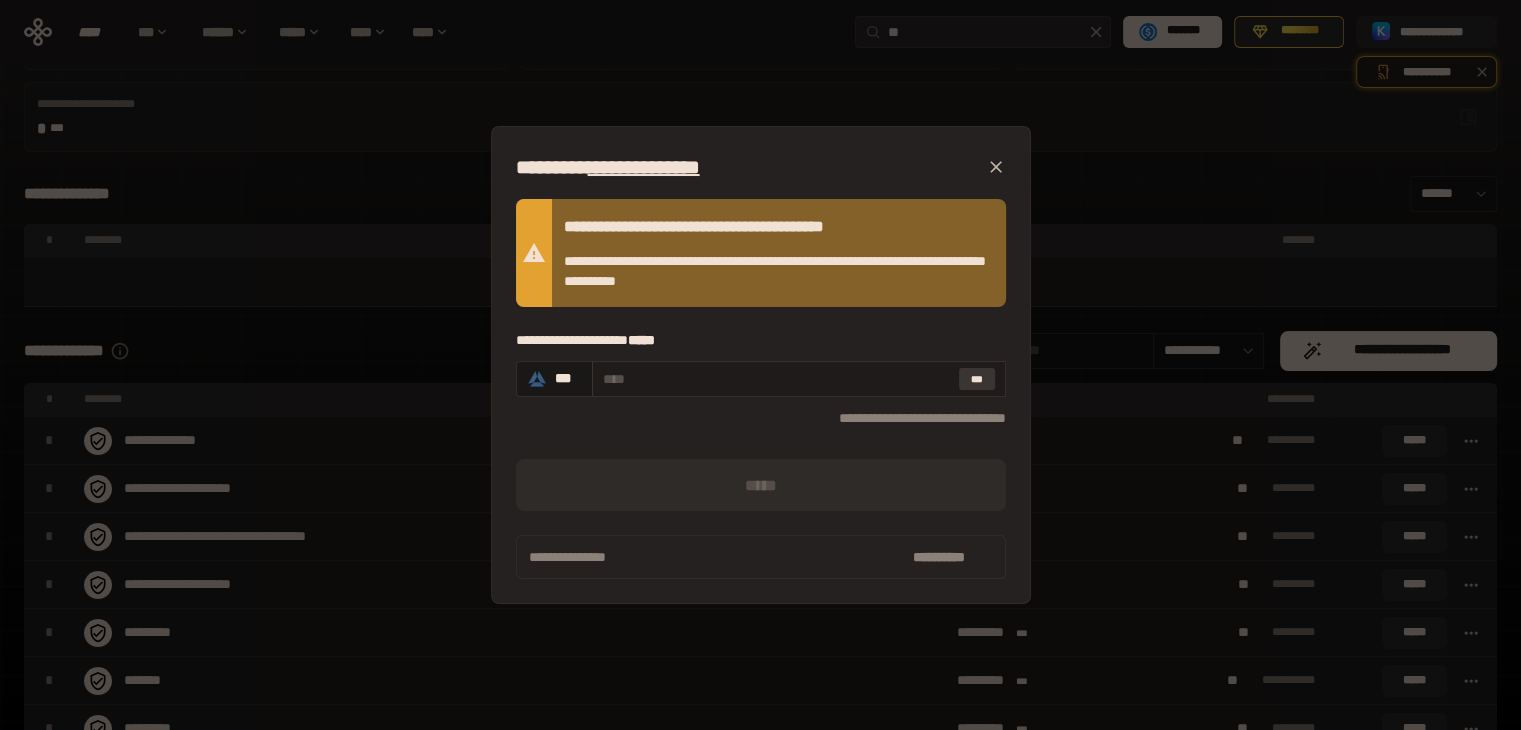 click on "***" at bounding box center (977, 379) 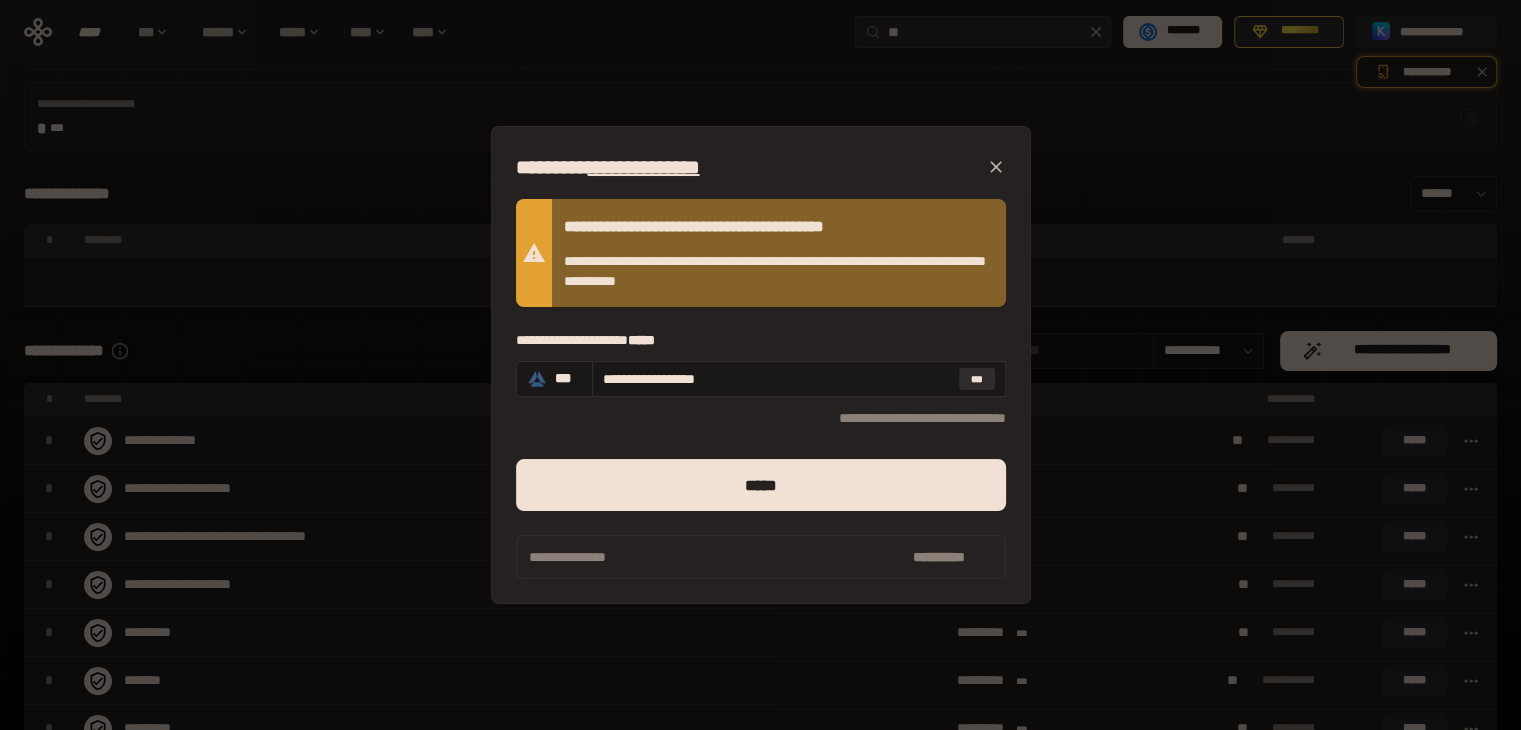 click 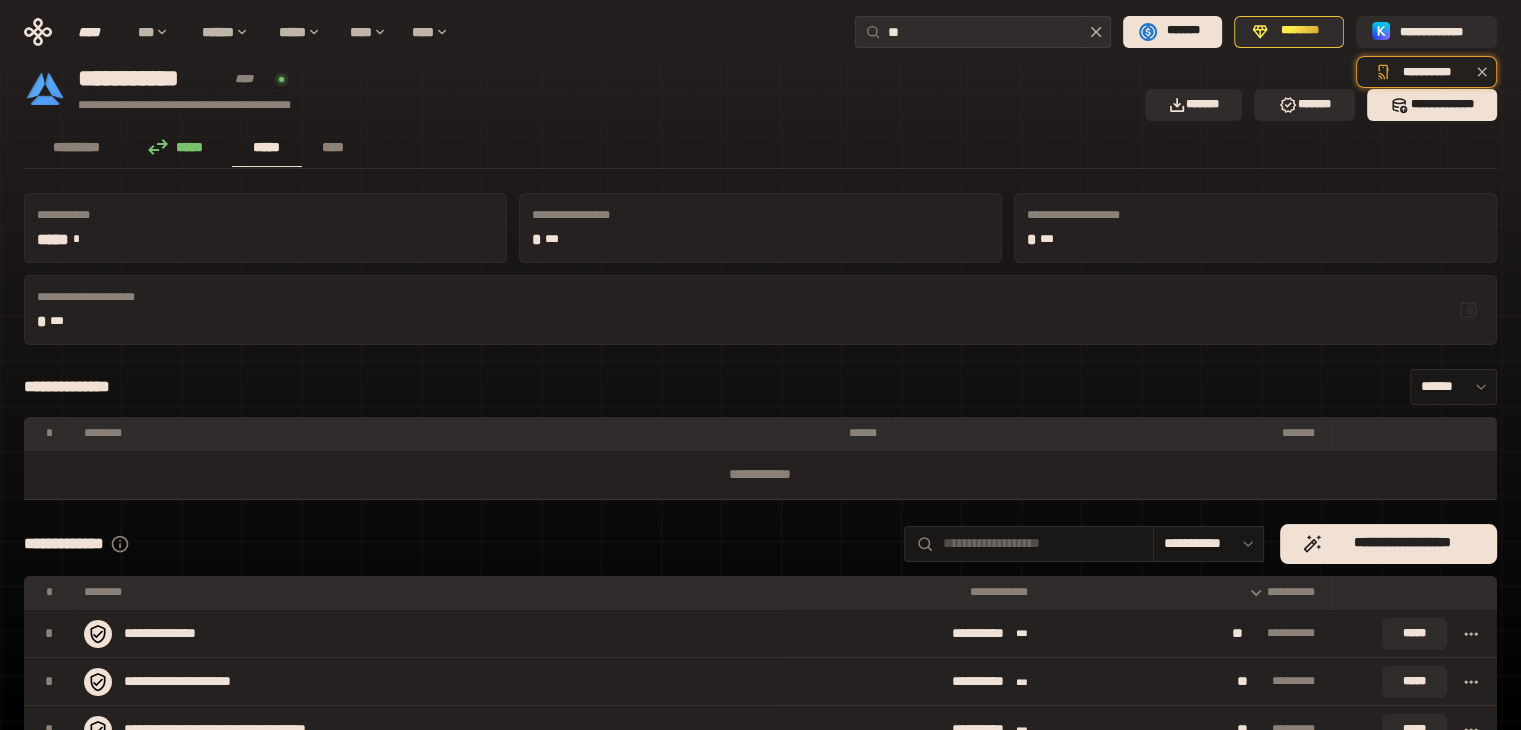 scroll, scrollTop: 0, scrollLeft: 0, axis: both 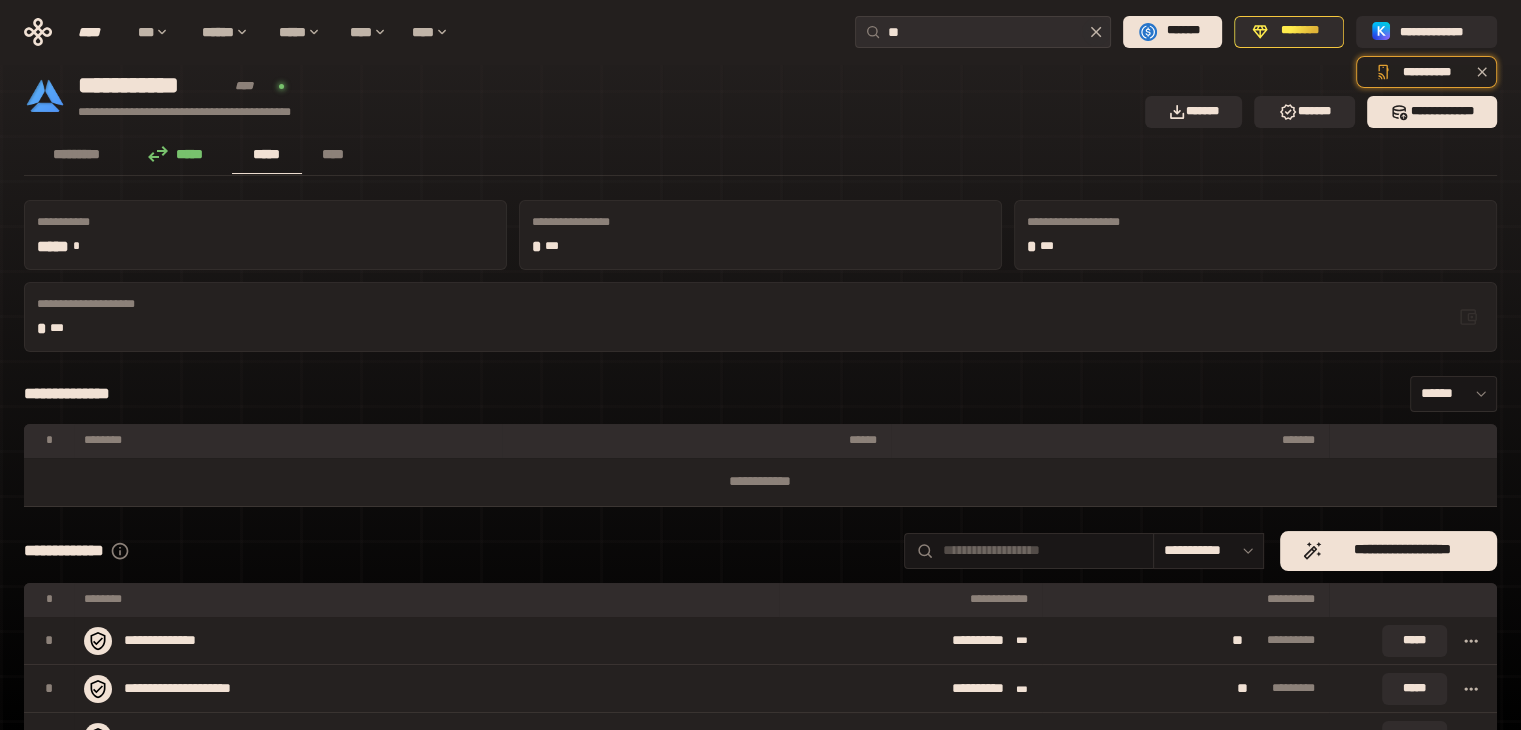 click on "*****" at bounding box center (181, 154) 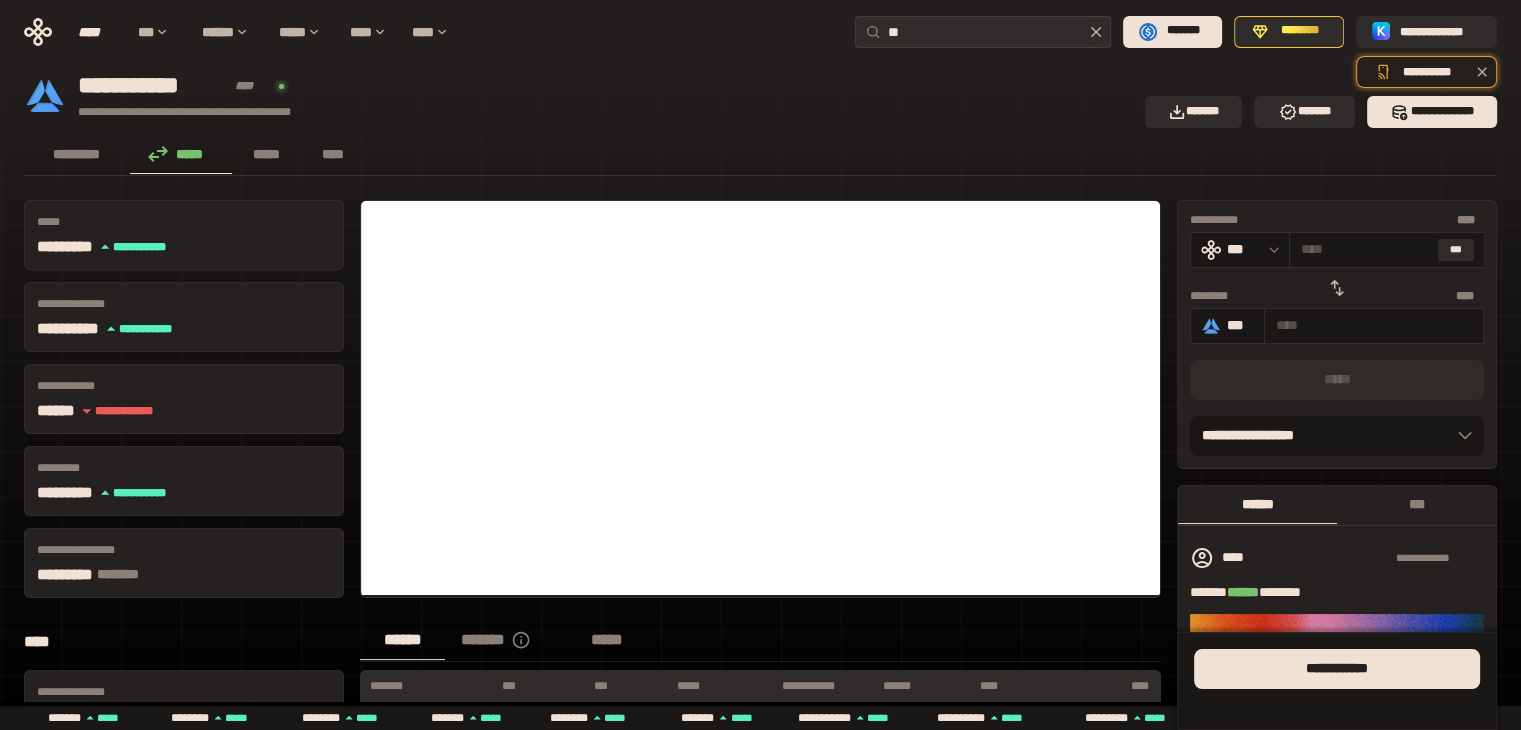 click 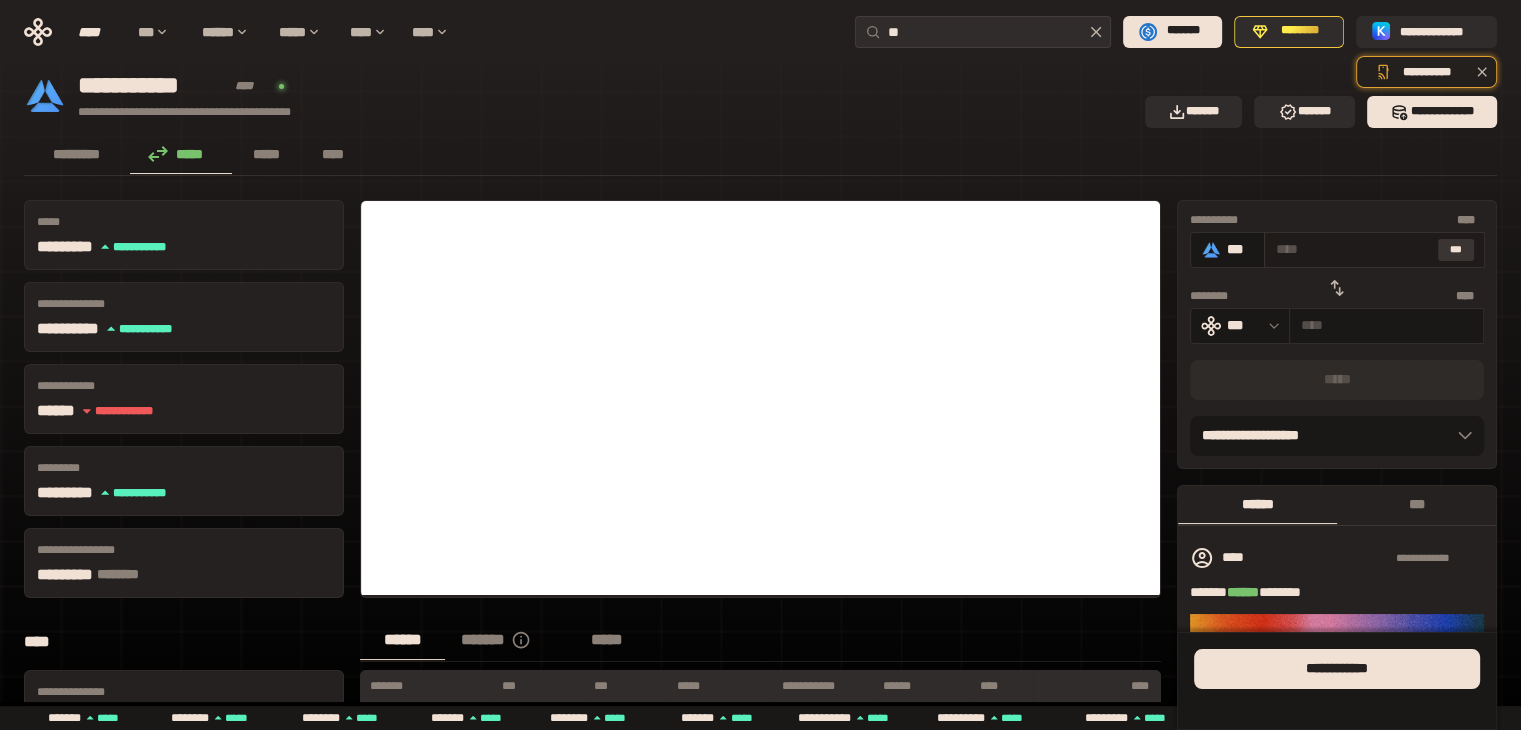 click on "***" at bounding box center [1456, 250] 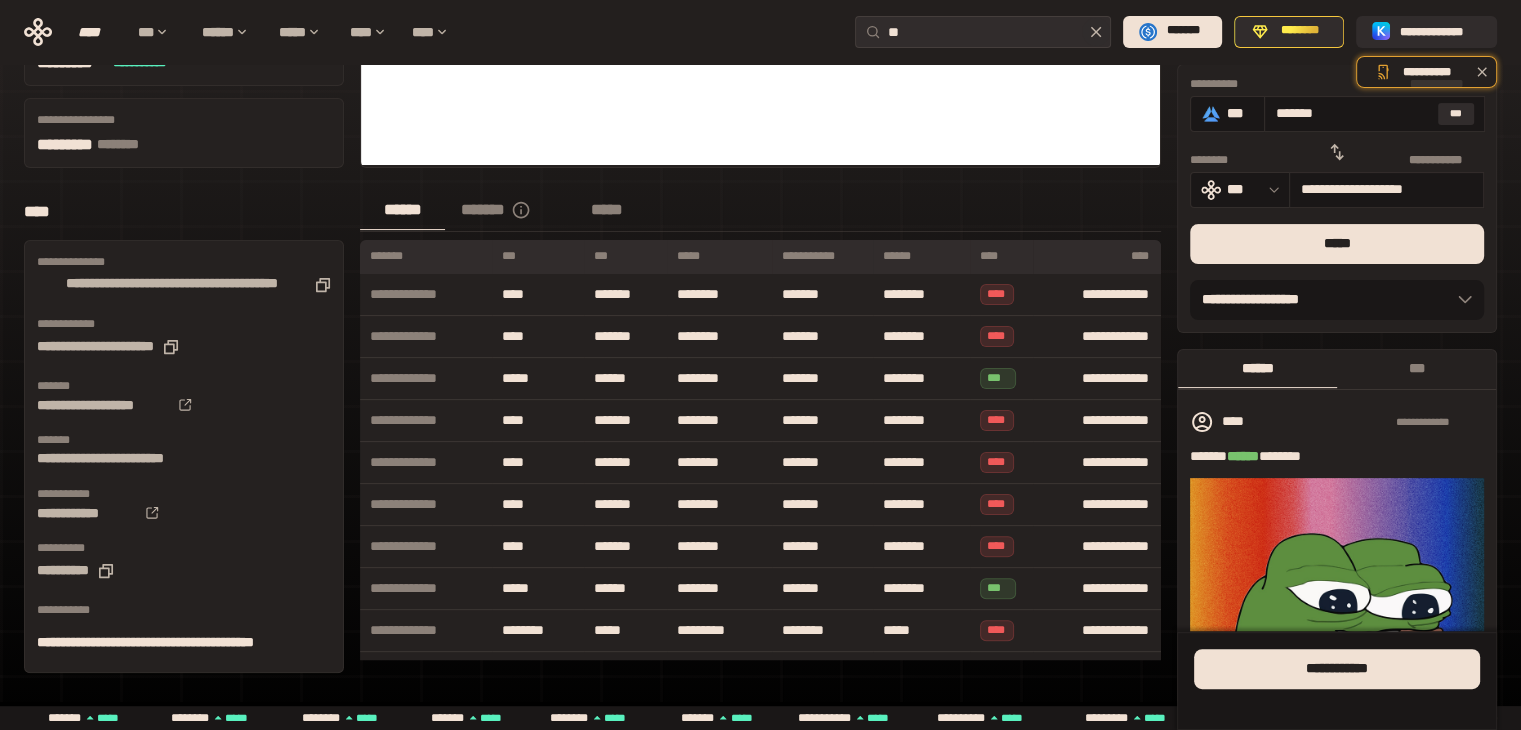 scroll, scrollTop: 447, scrollLeft: 0, axis: vertical 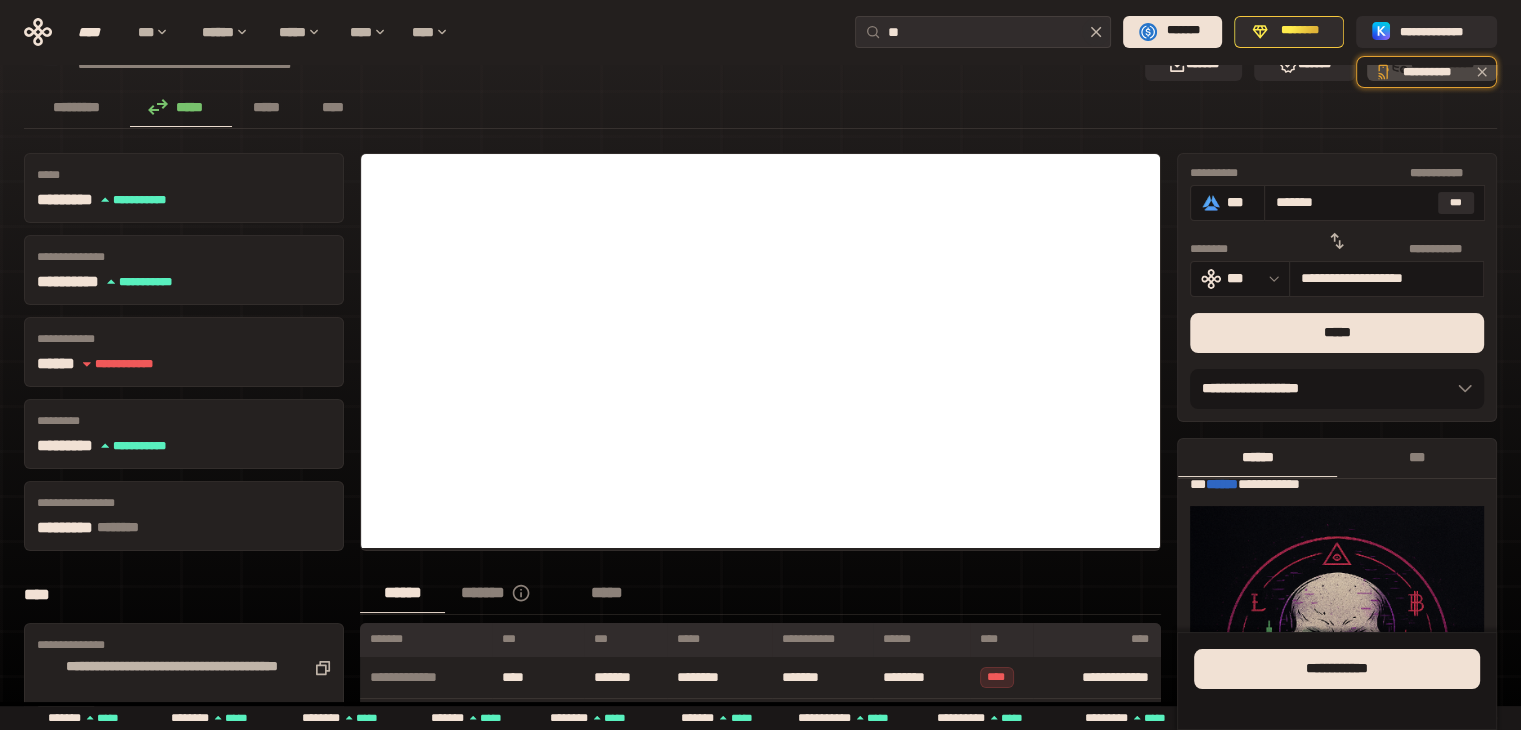 drag, startPoint x: 275, startPoint y: 108, endPoint x: 319, endPoint y: 119, distance: 45.35416 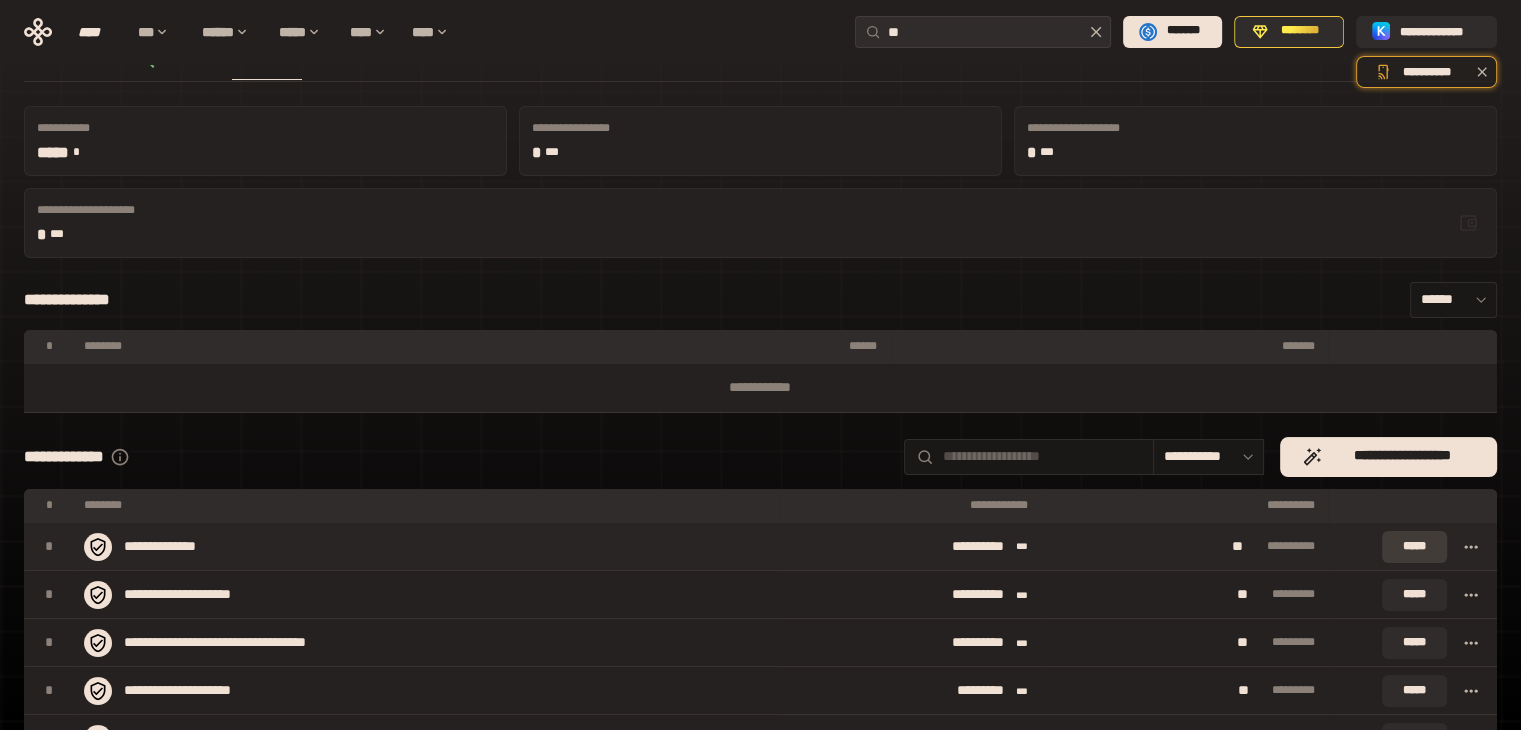 scroll, scrollTop: 100, scrollLeft: 0, axis: vertical 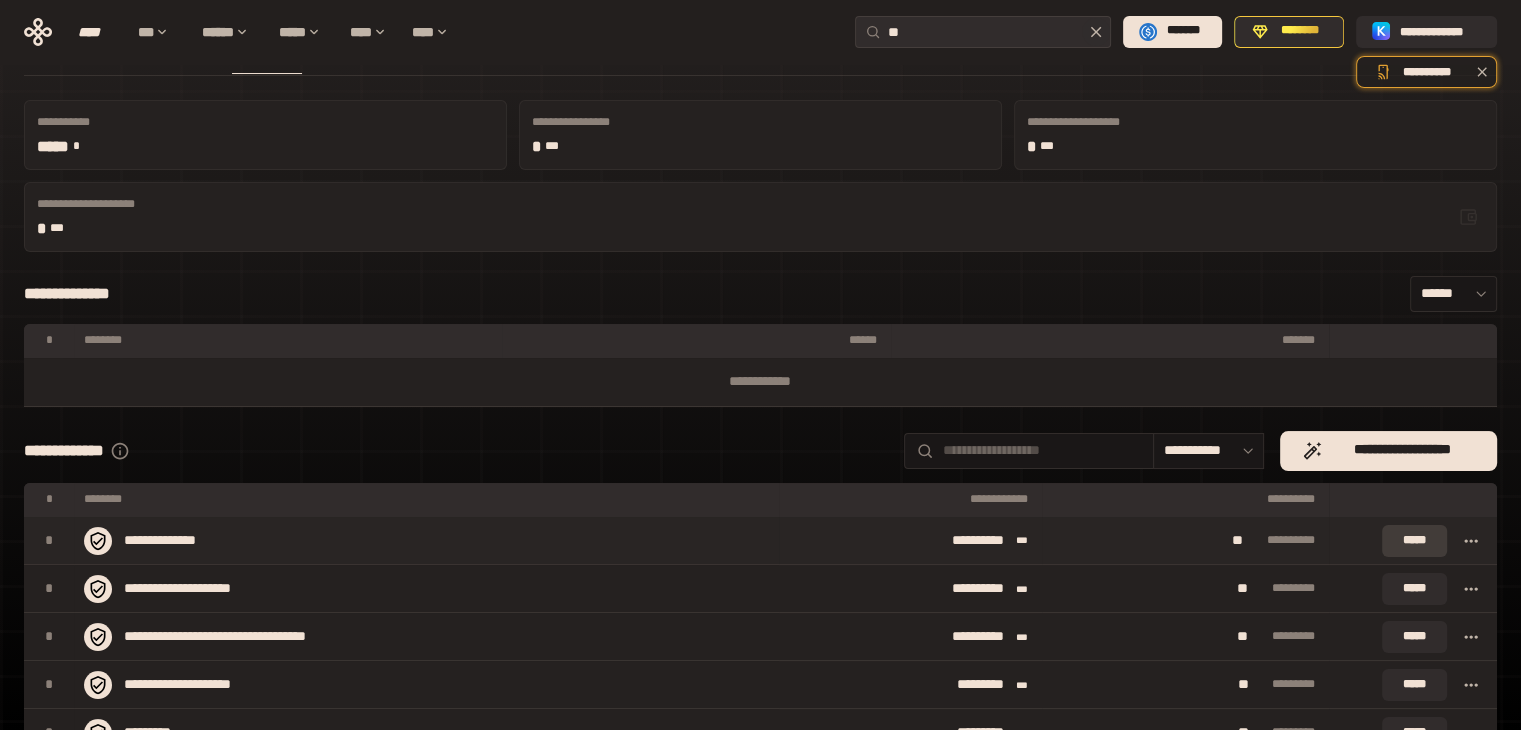 click on "*****" at bounding box center (1414, 541) 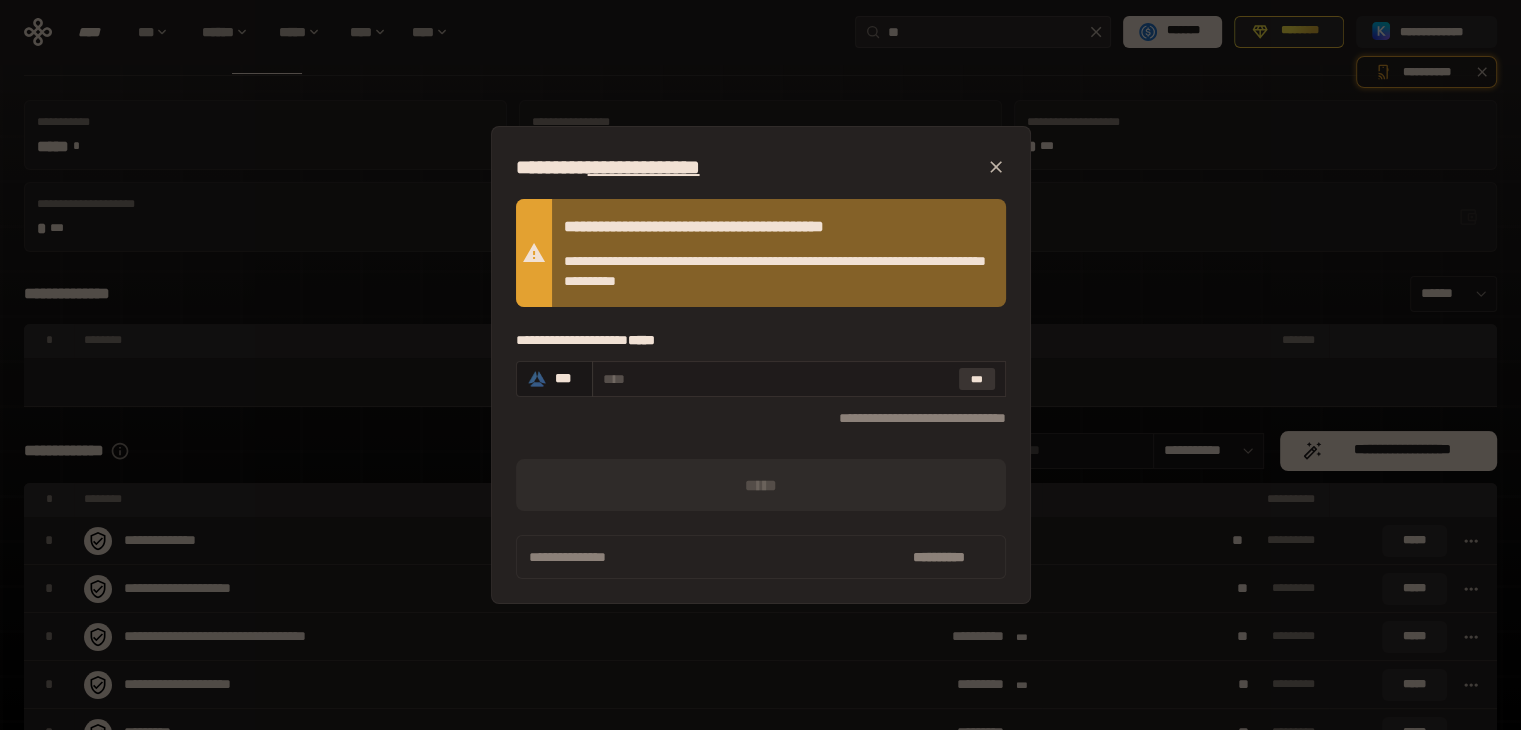 click on "***" at bounding box center [977, 379] 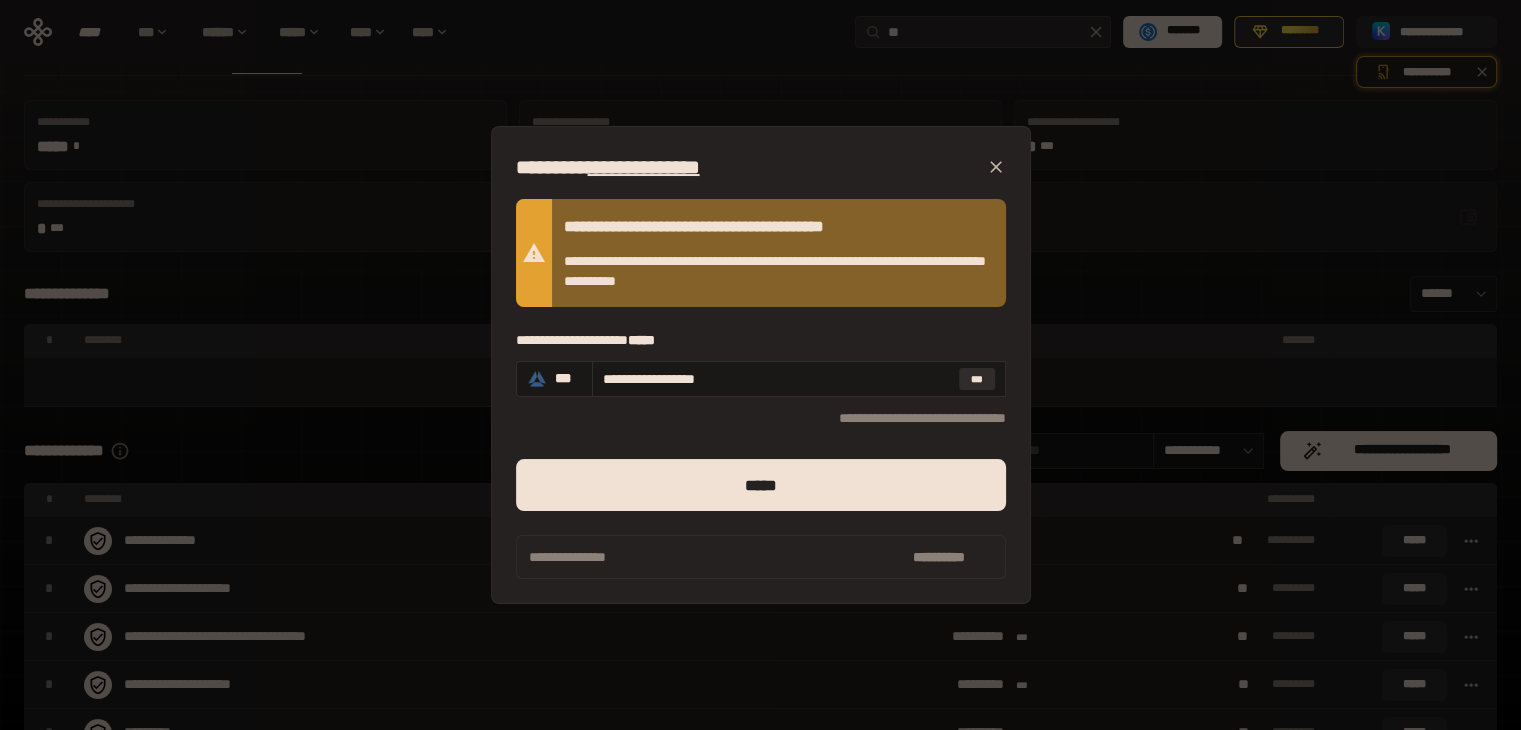 click 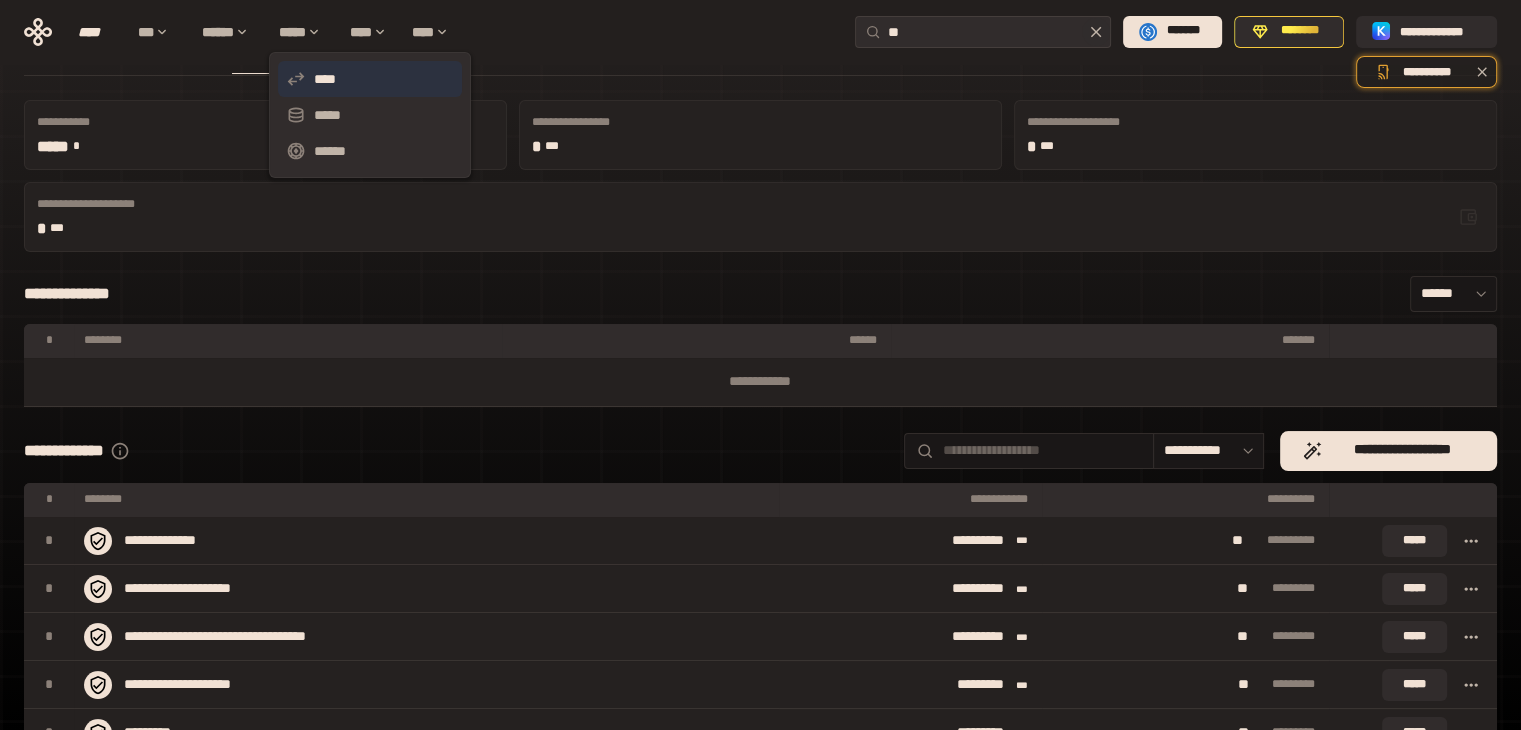 click on "****" at bounding box center [370, 79] 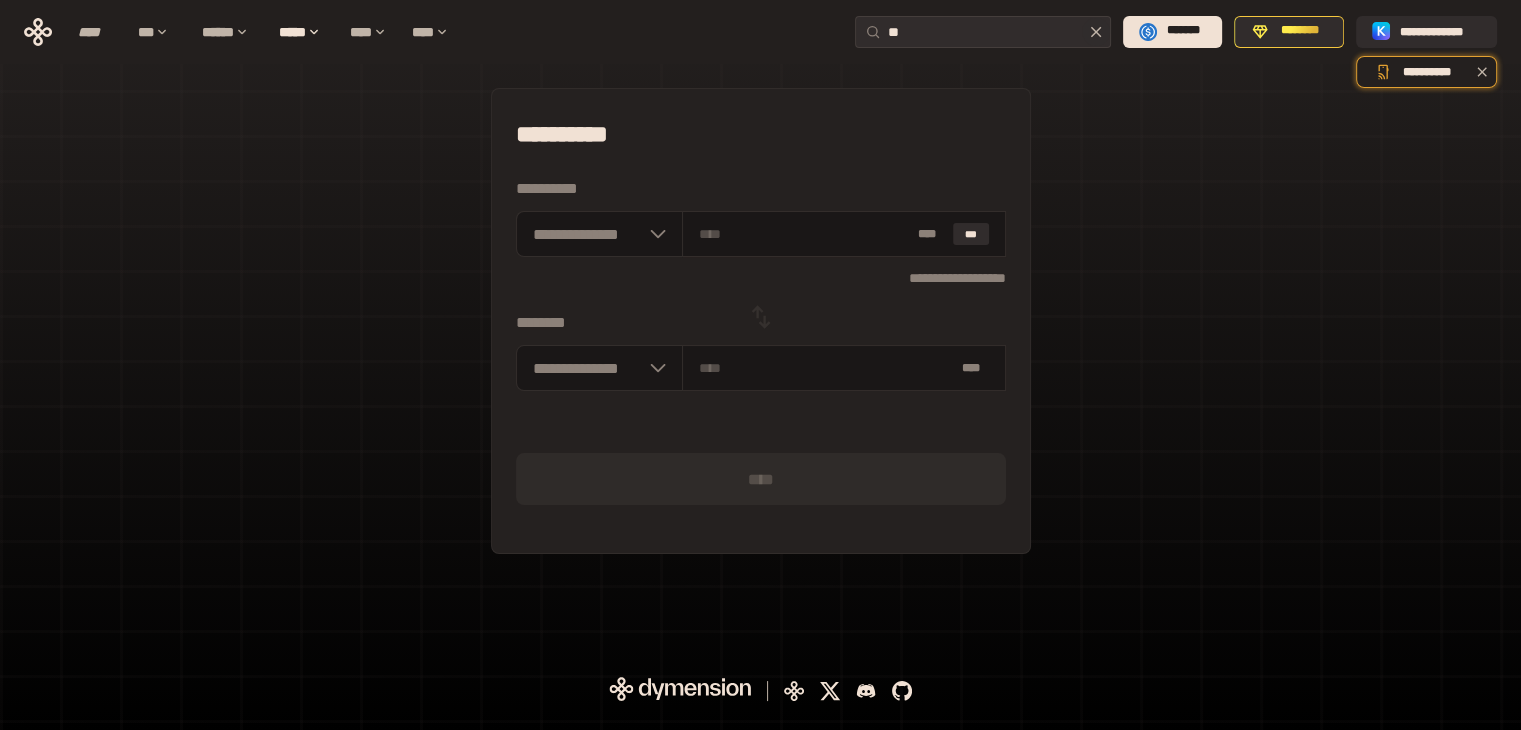 scroll, scrollTop: 0, scrollLeft: 0, axis: both 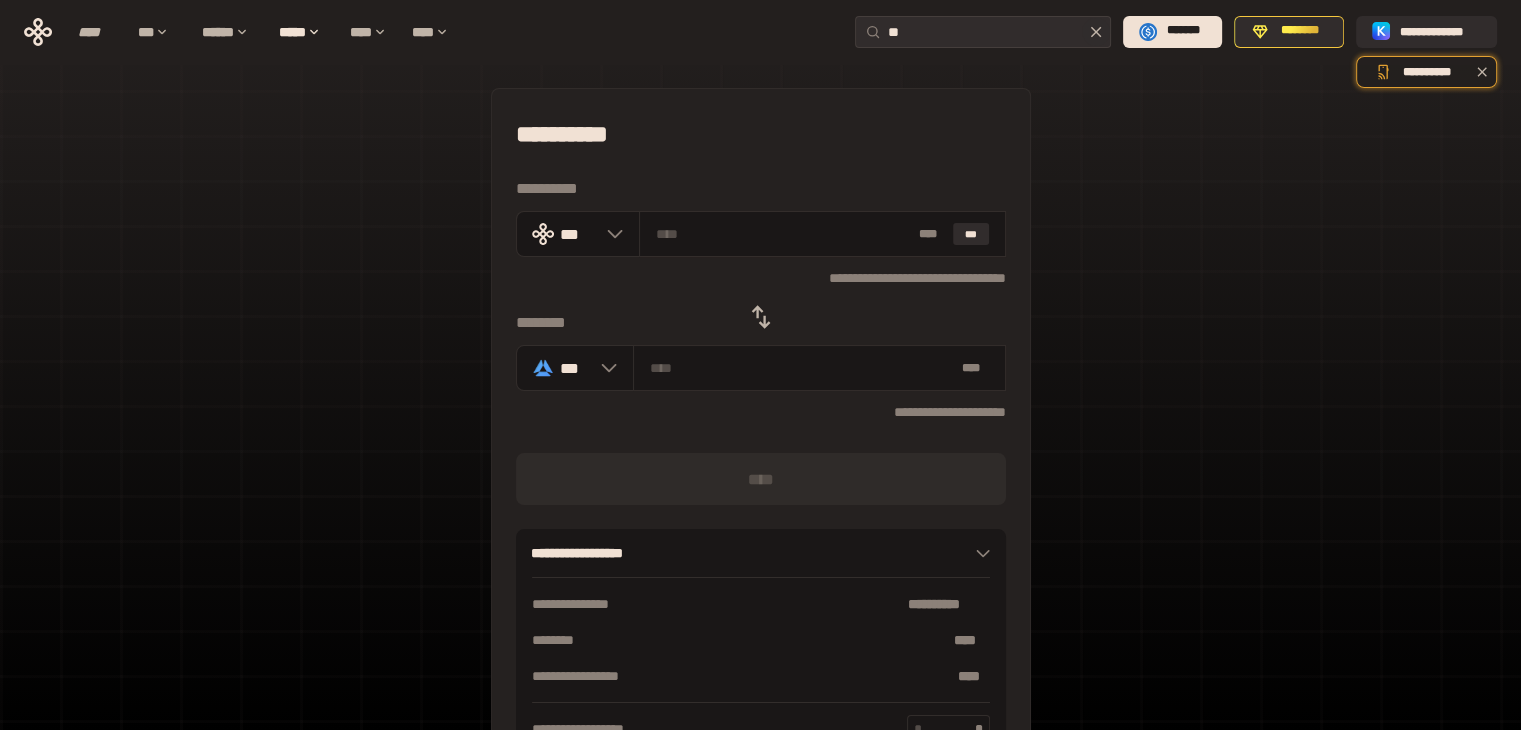 click 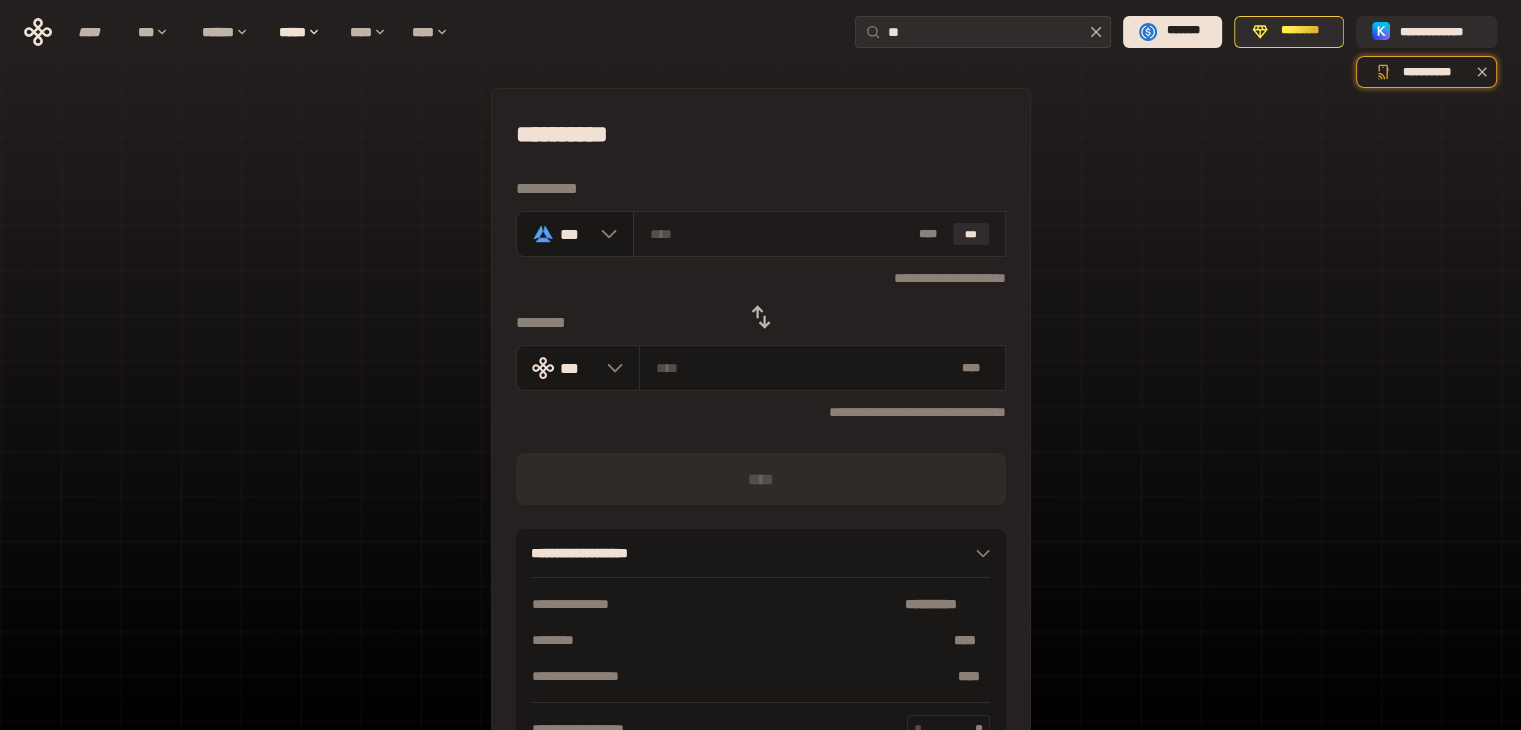 click at bounding box center (780, 234) 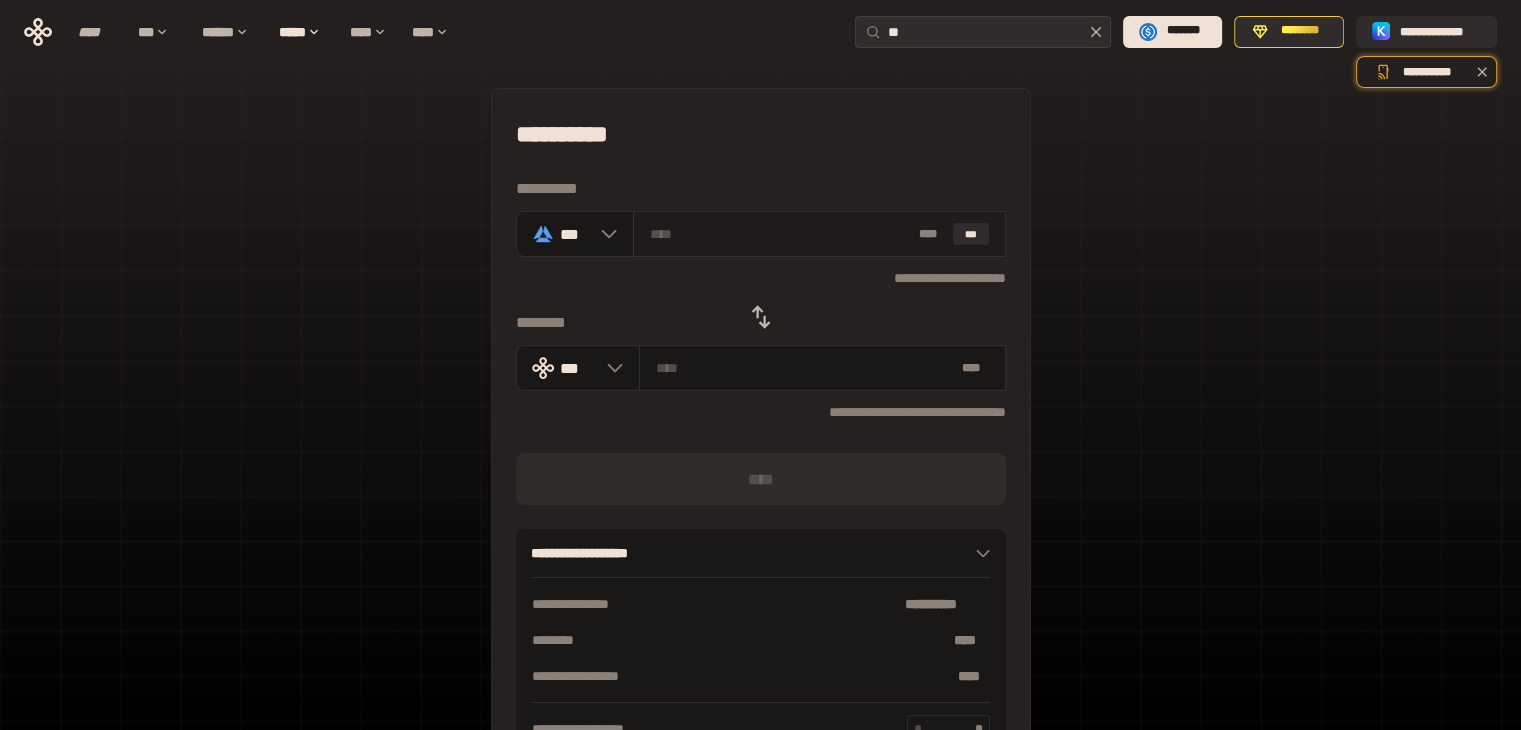 type on "*******" 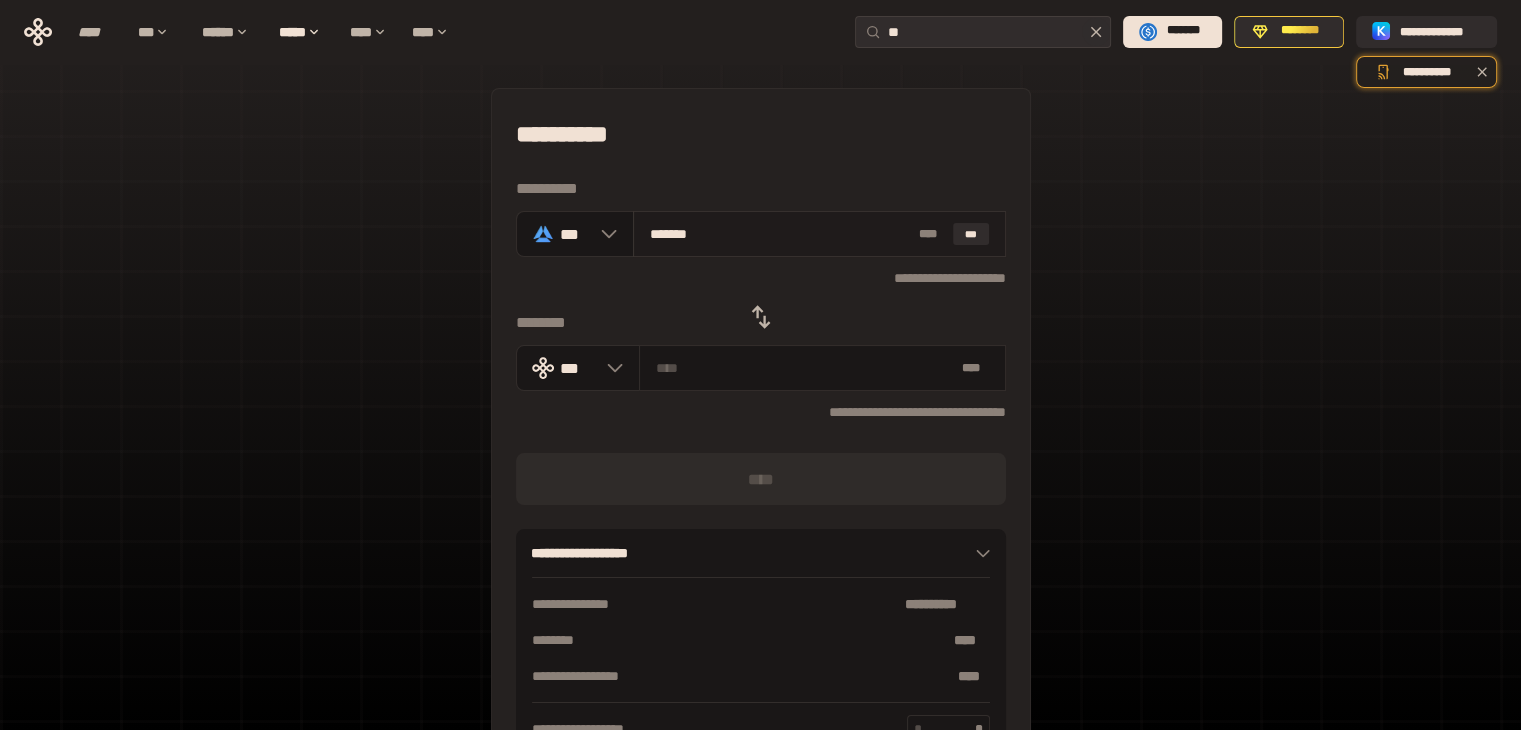 type on "**********" 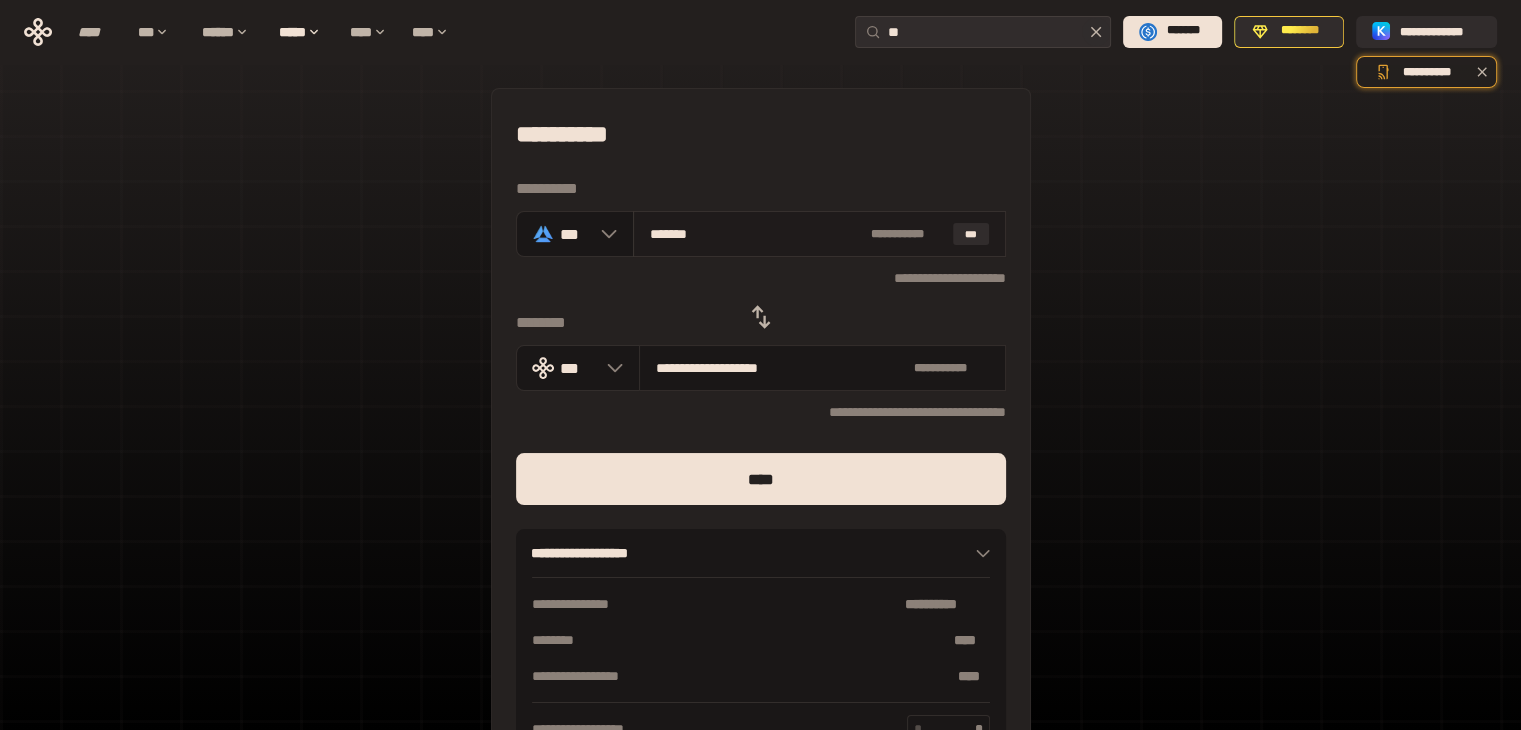 drag, startPoint x: 793, startPoint y: 234, endPoint x: 732, endPoint y: 232, distance: 61.03278 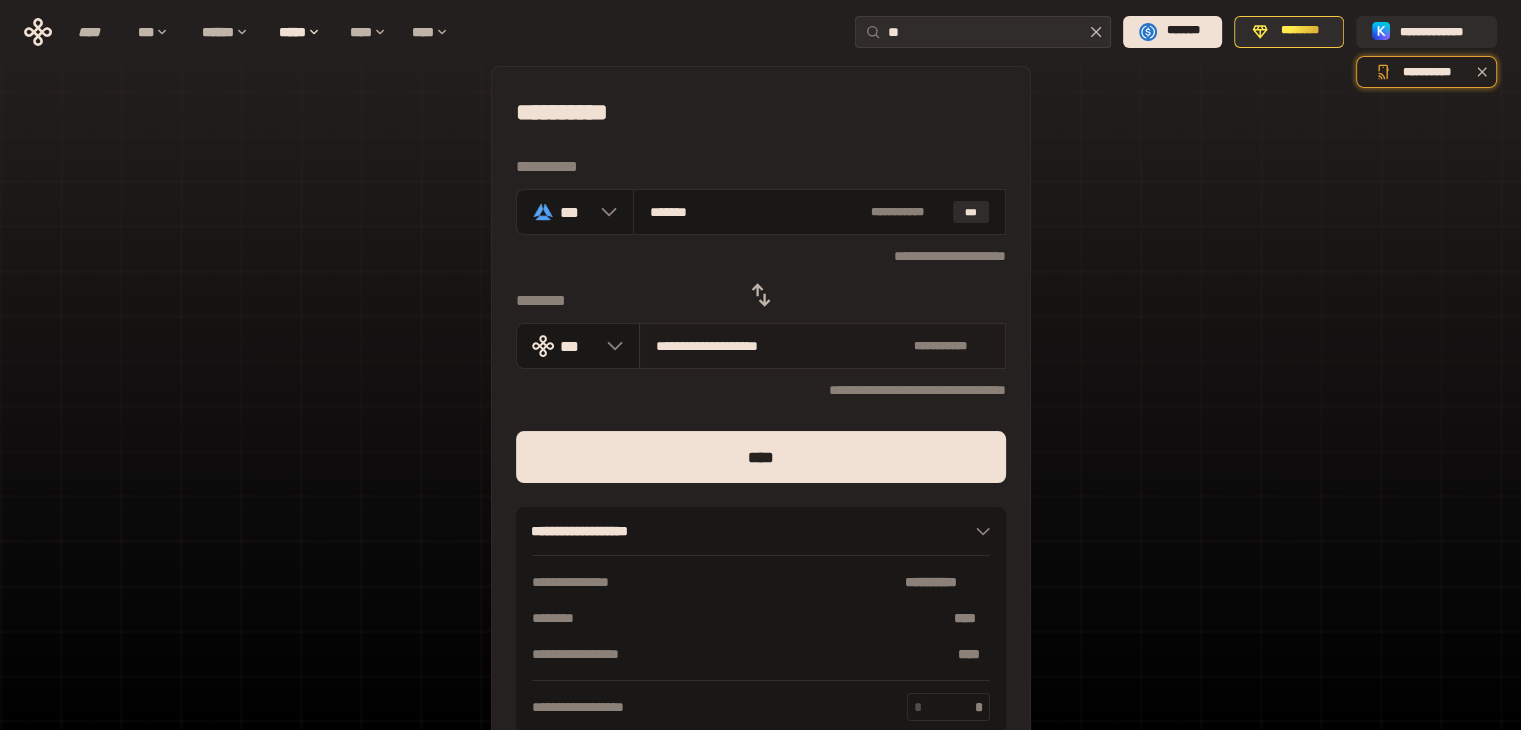 scroll, scrollTop: 0, scrollLeft: 0, axis: both 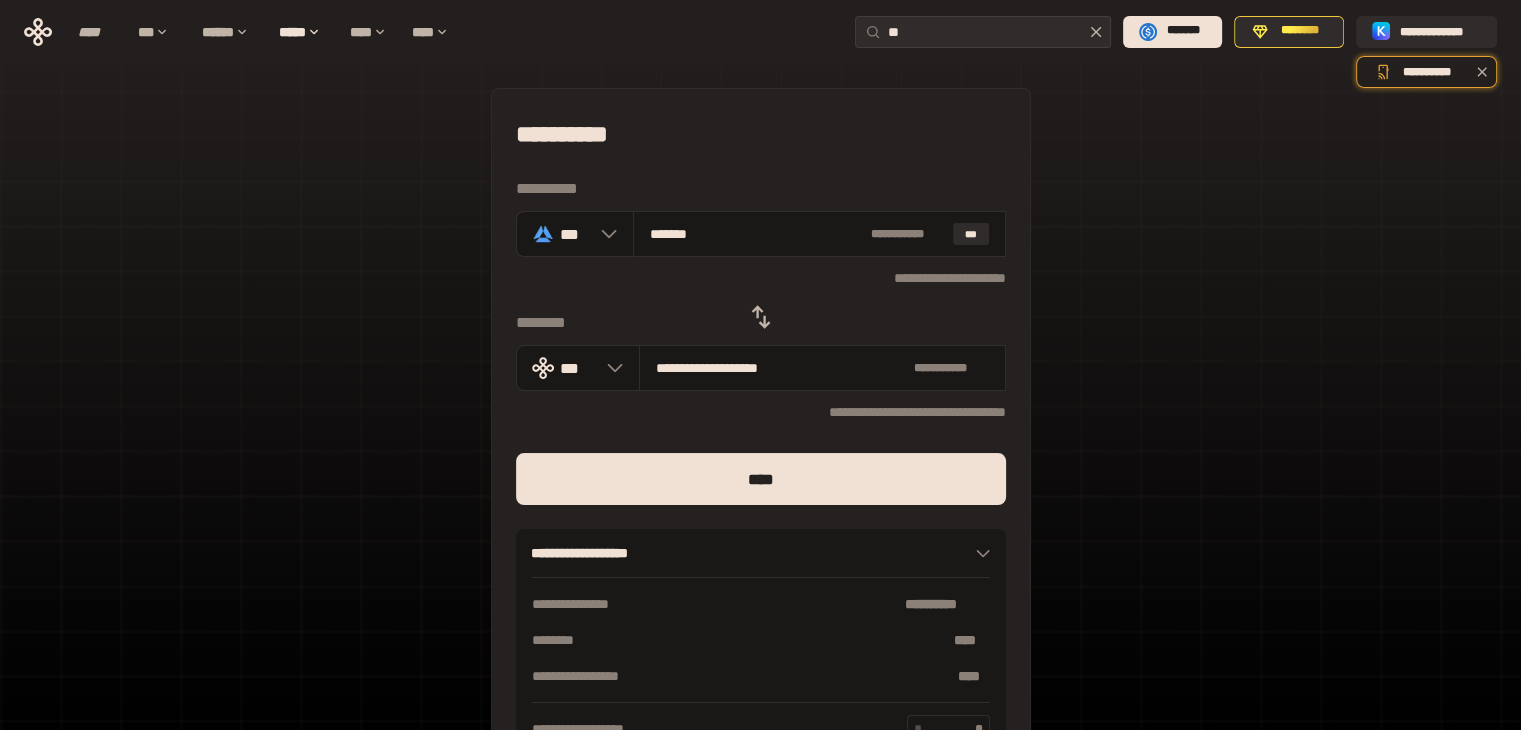 type on "*******" 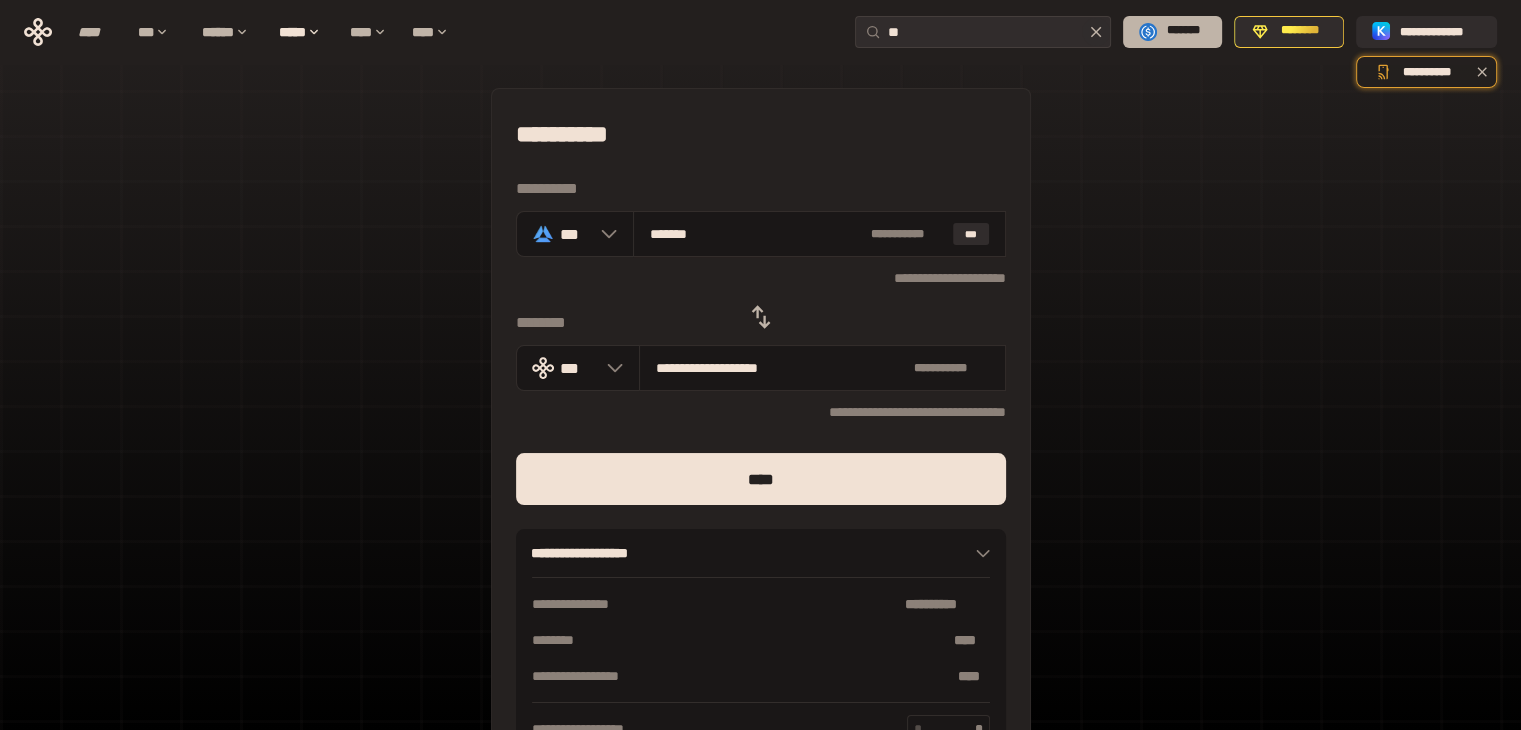click on "*******" at bounding box center [1183, 31] 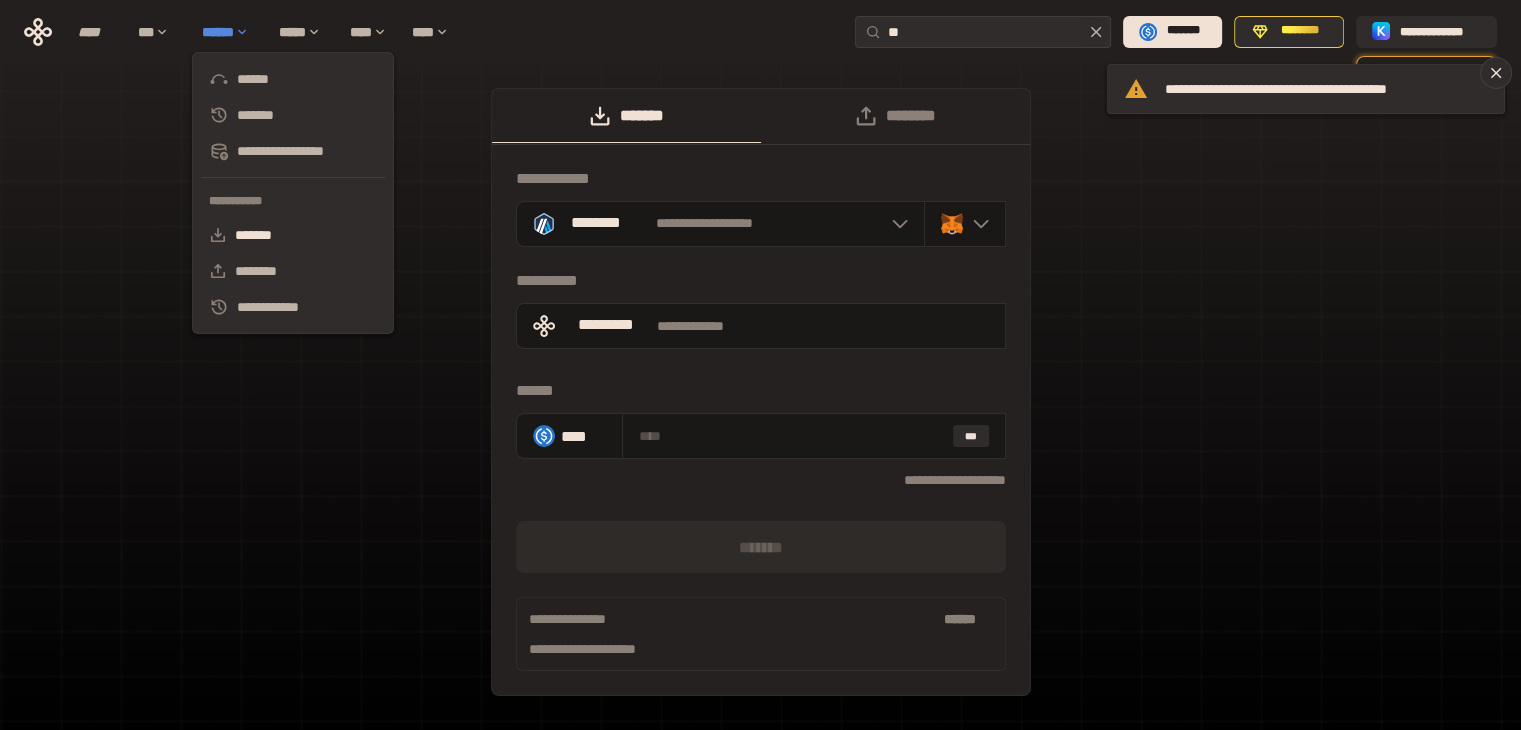 click on "******" at bounding box center [230, 32] 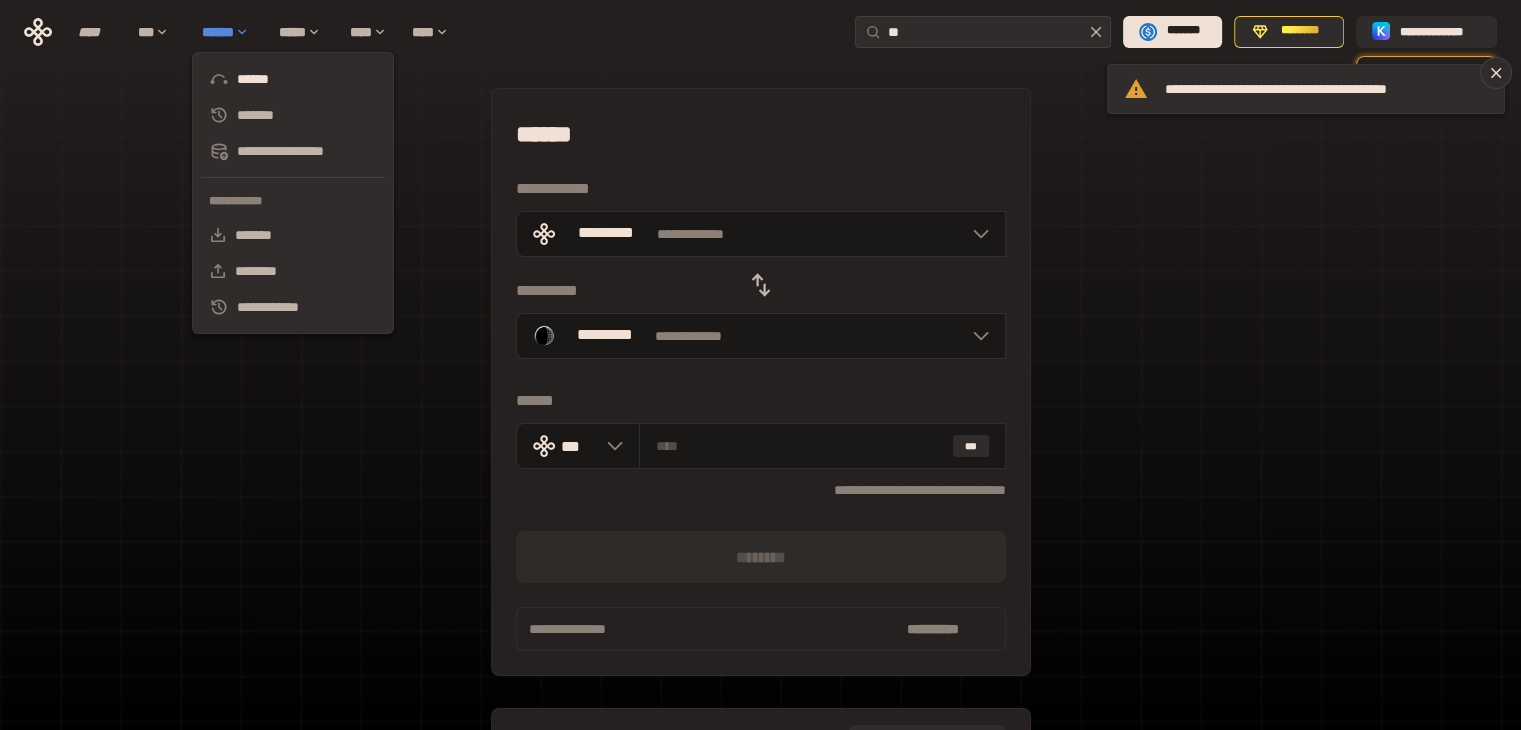 click on "******" at bounding box center (230, 32) 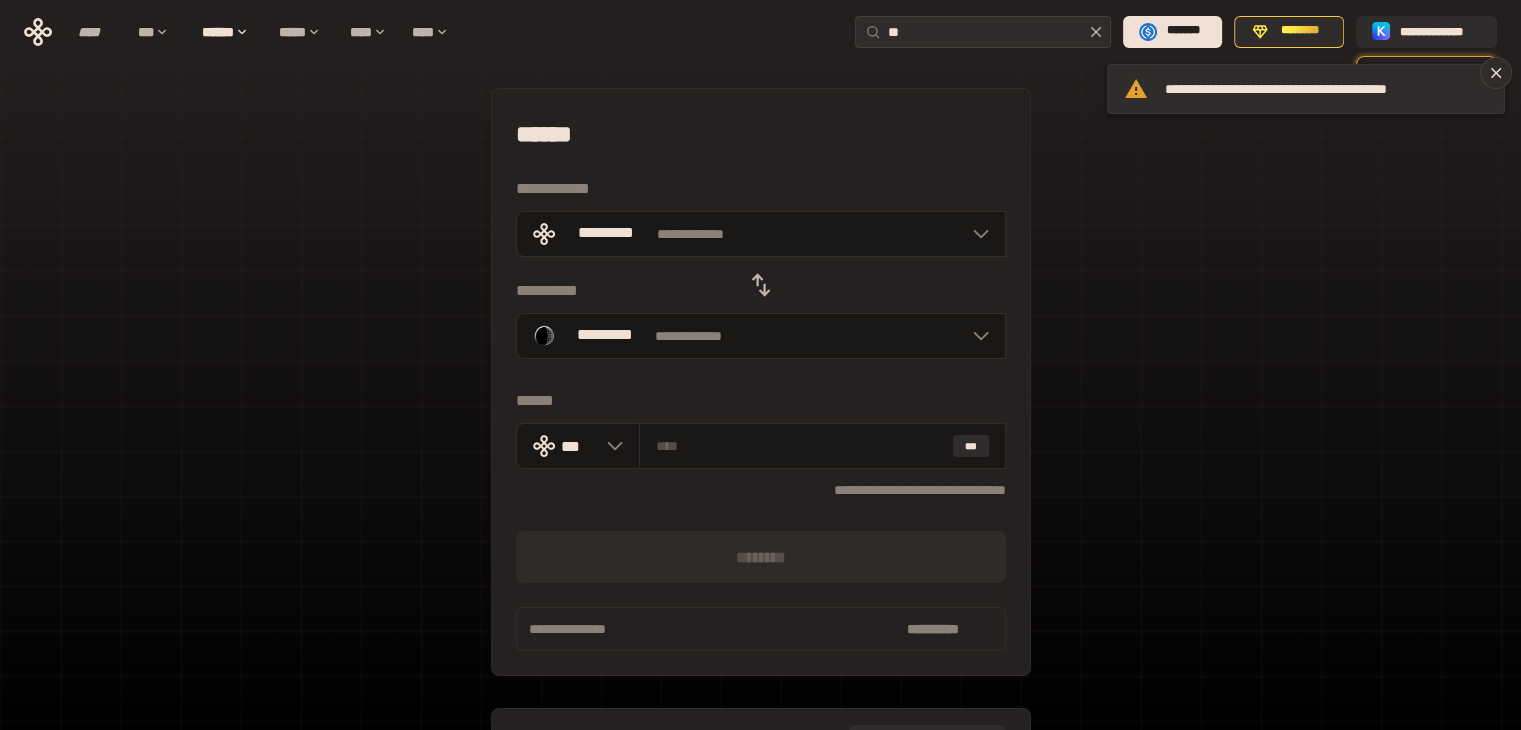 click 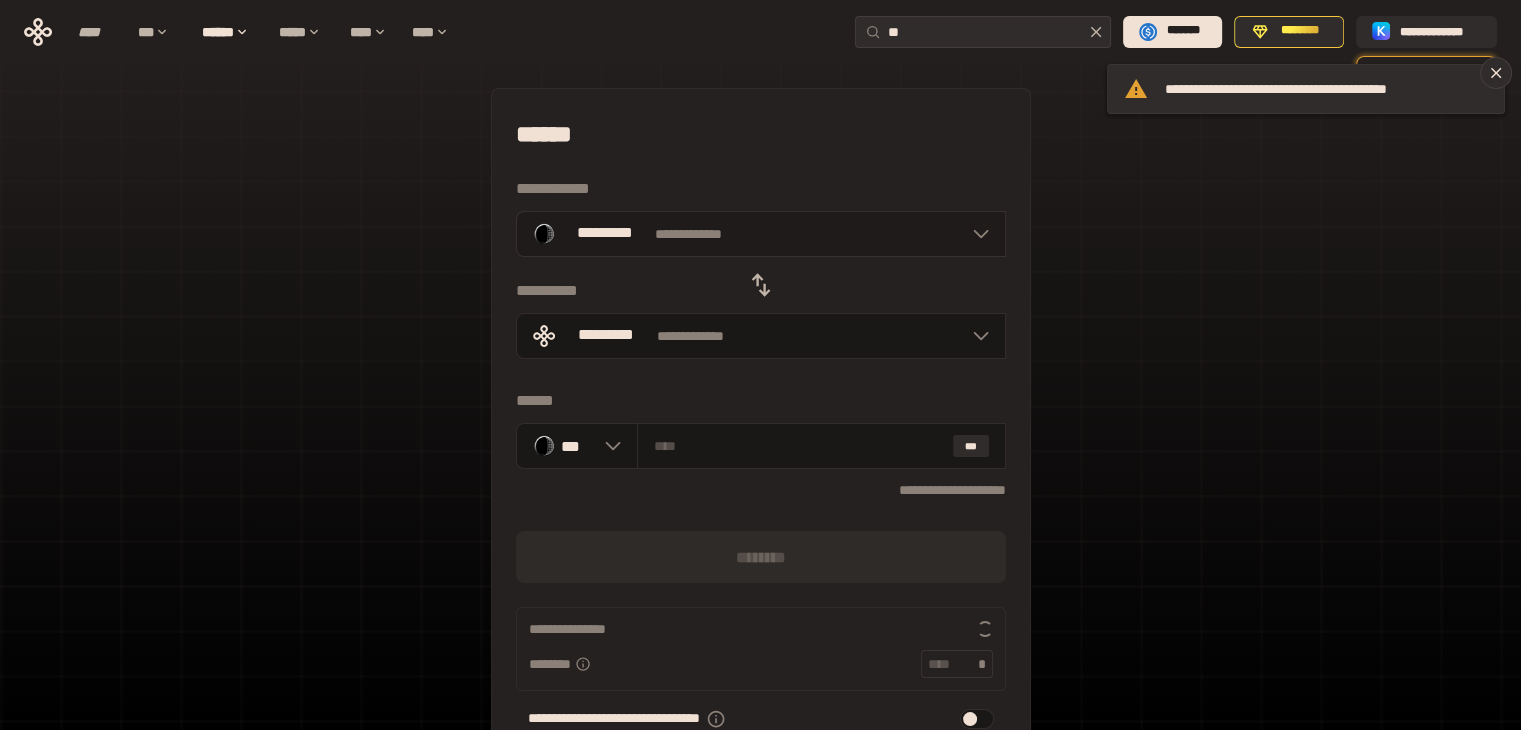 click on "**********" at bounding box center (761, 234) 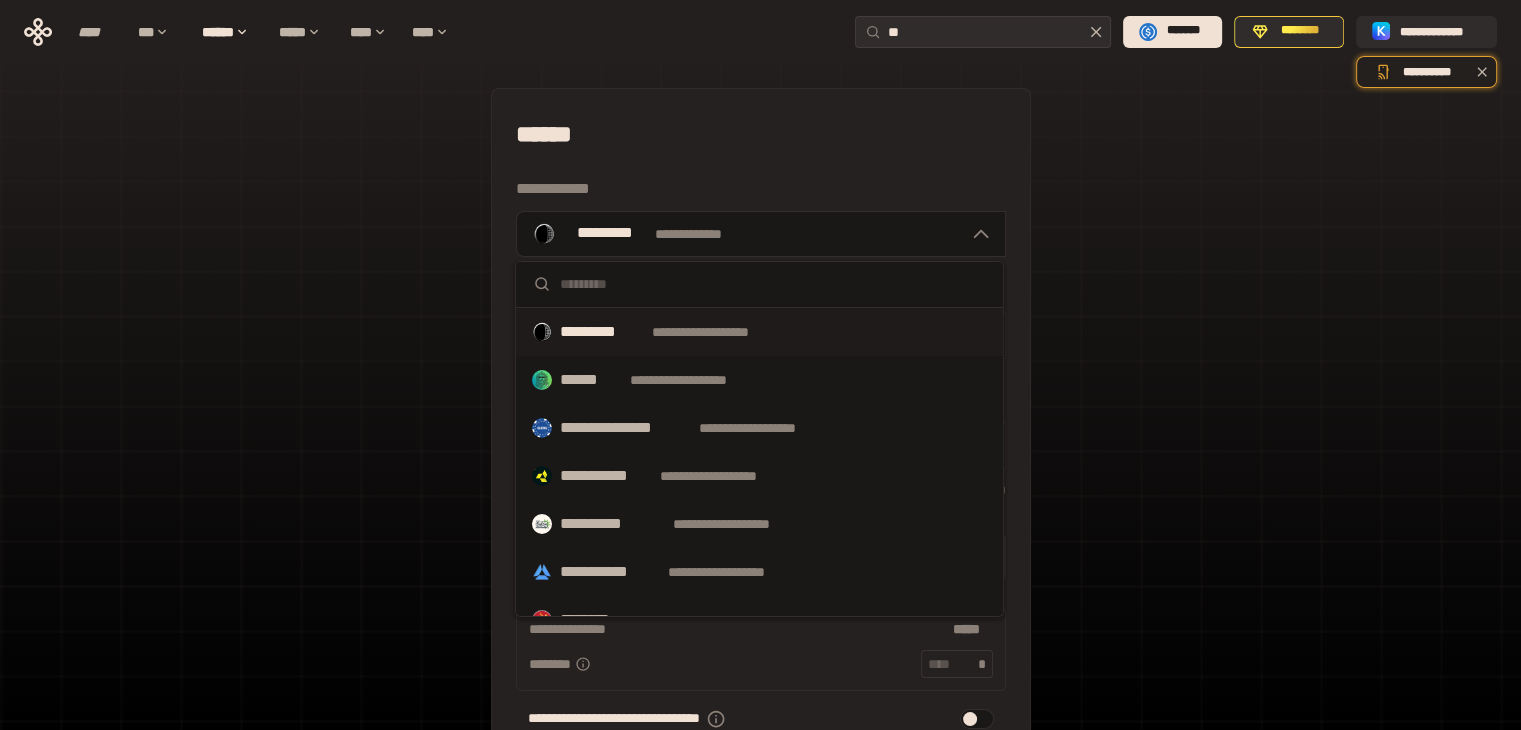 click on "**********" at bounding box center [735, 572] 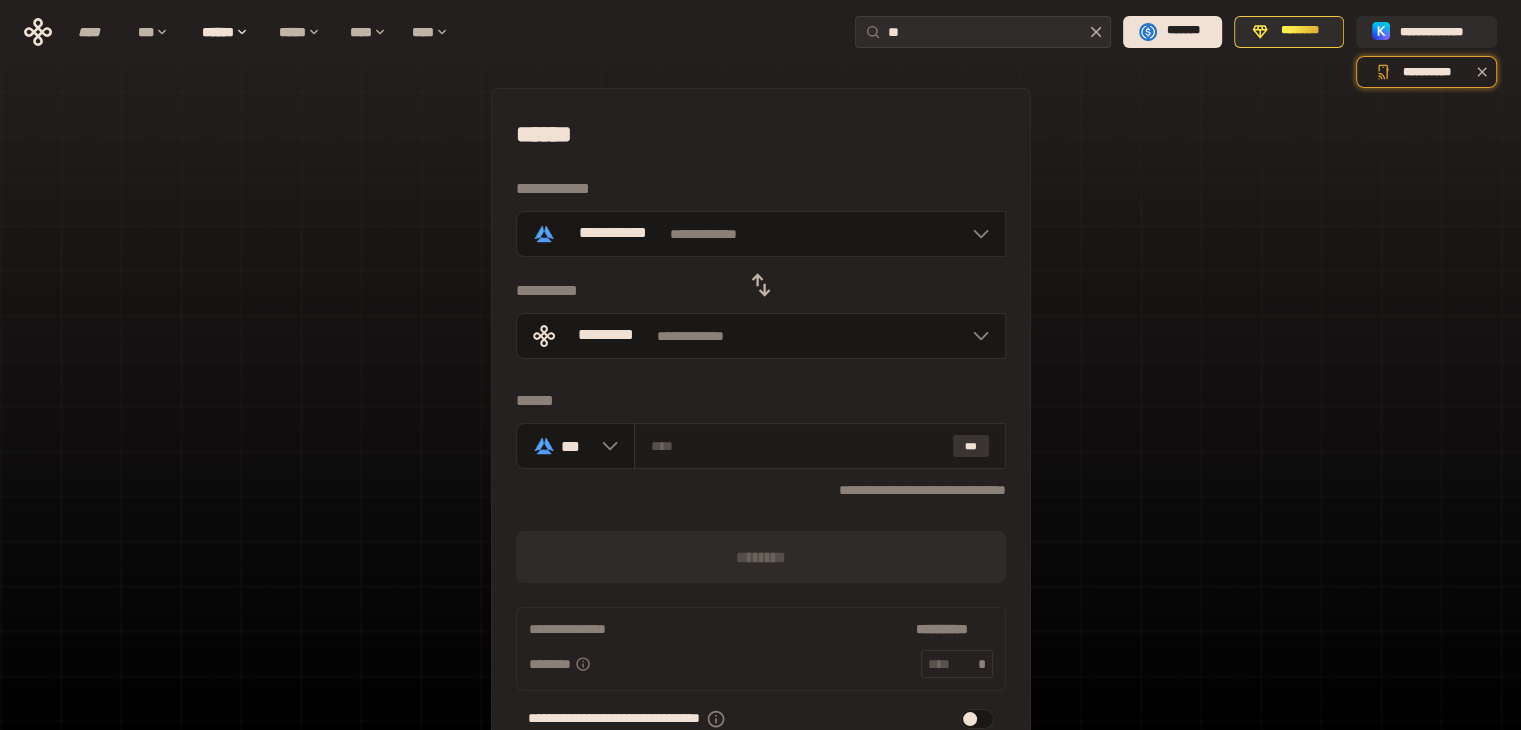 click on "***" at bounding box center [971, 446] 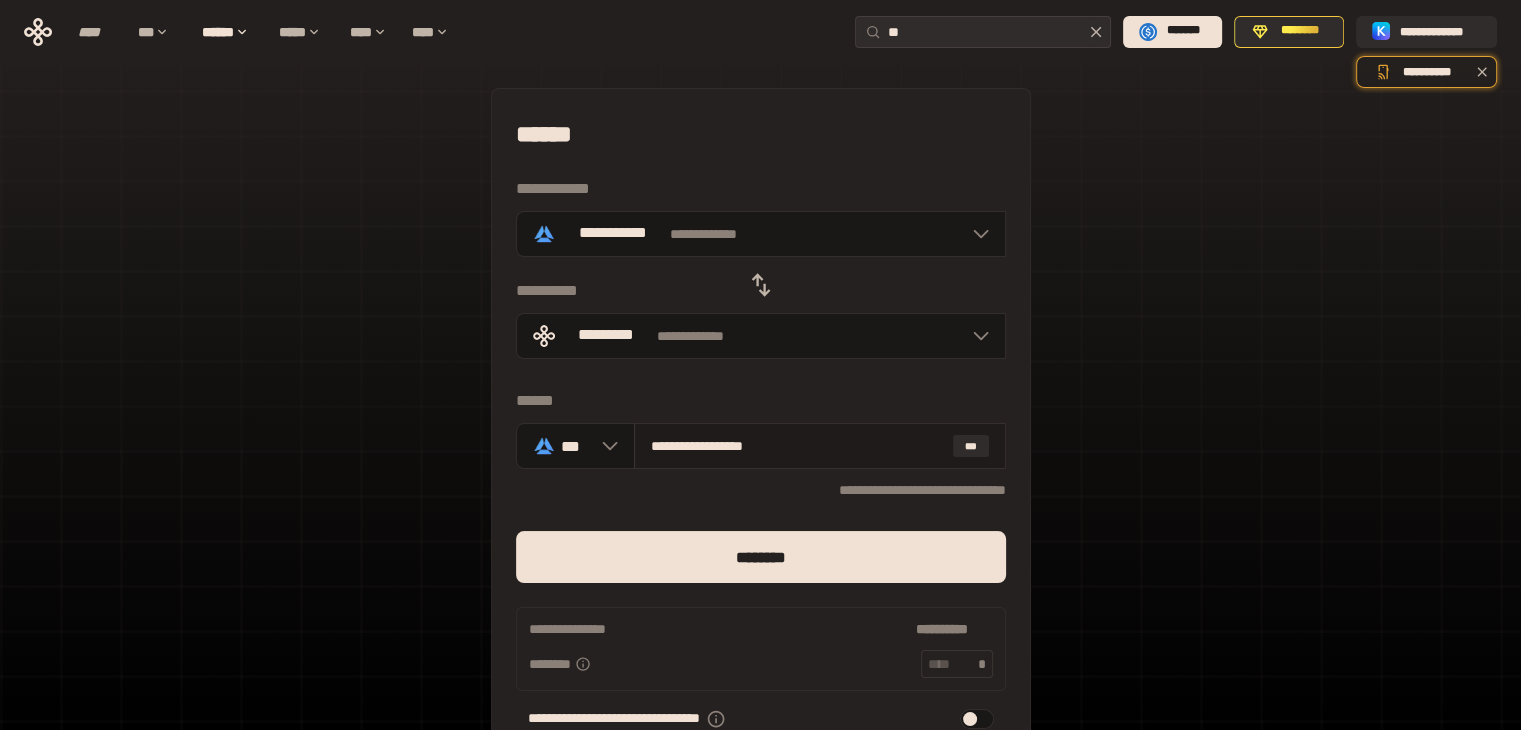 drag, startPoint x: 684, startPoint y: 445, endPoint x: 832, endPoint y: 442, distance: 148.0304 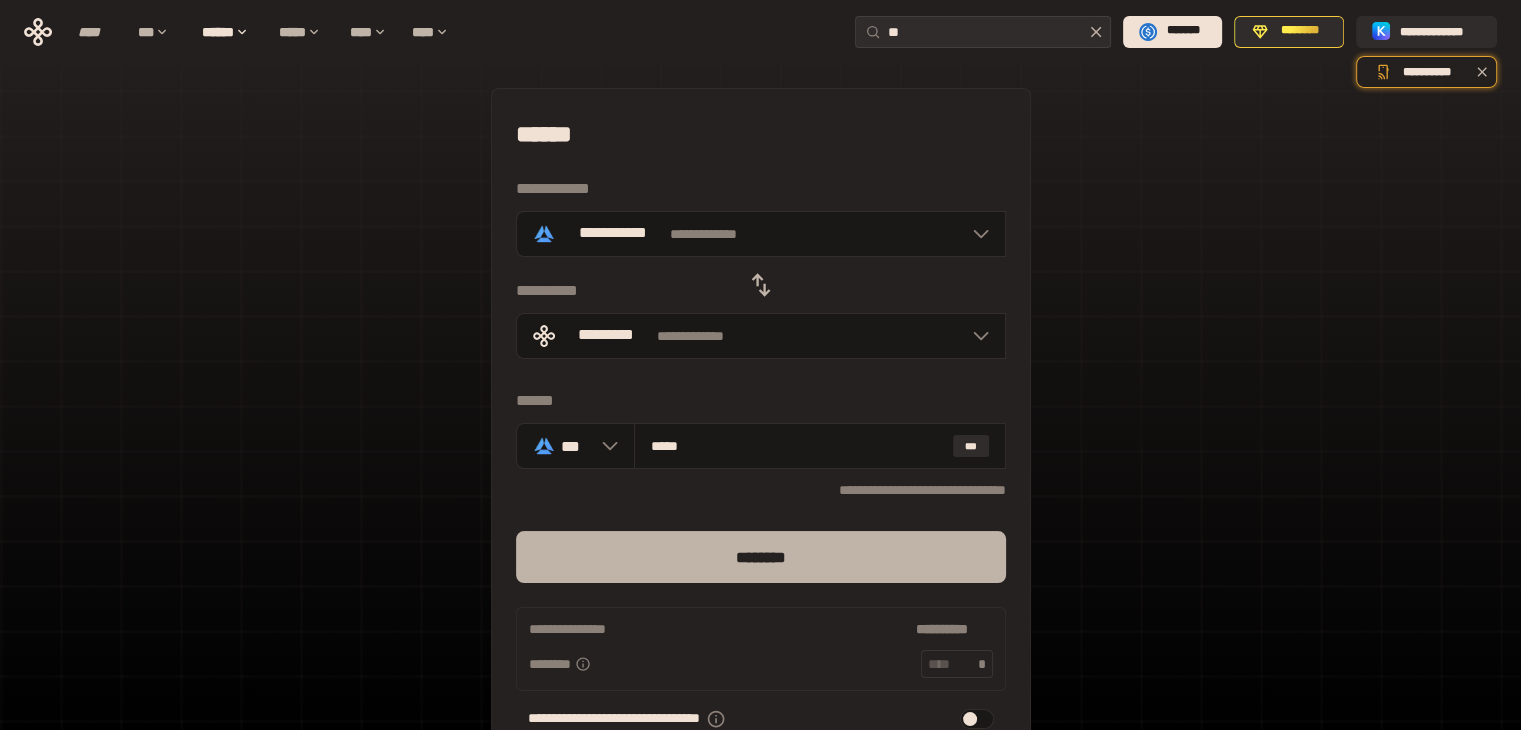 type on "*****" 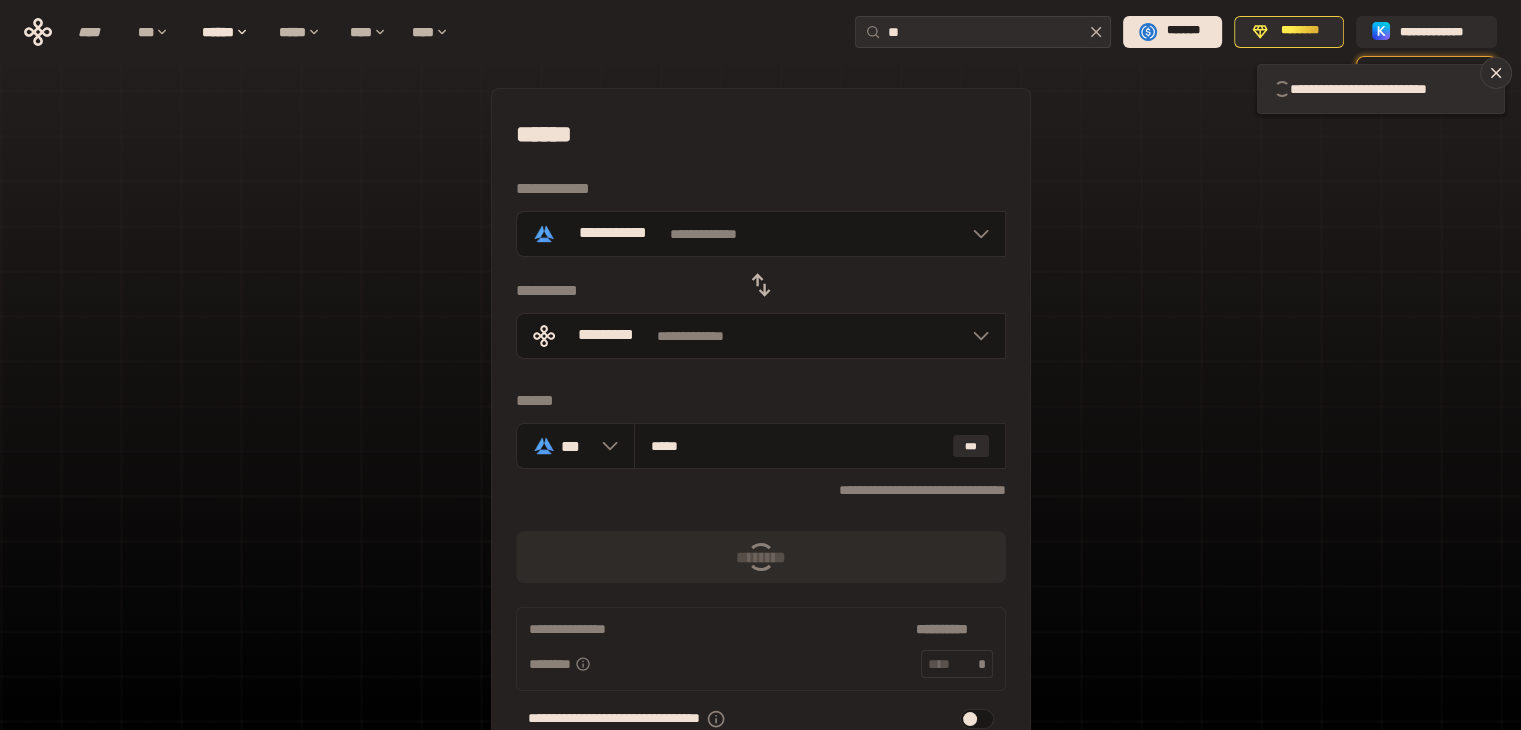 type 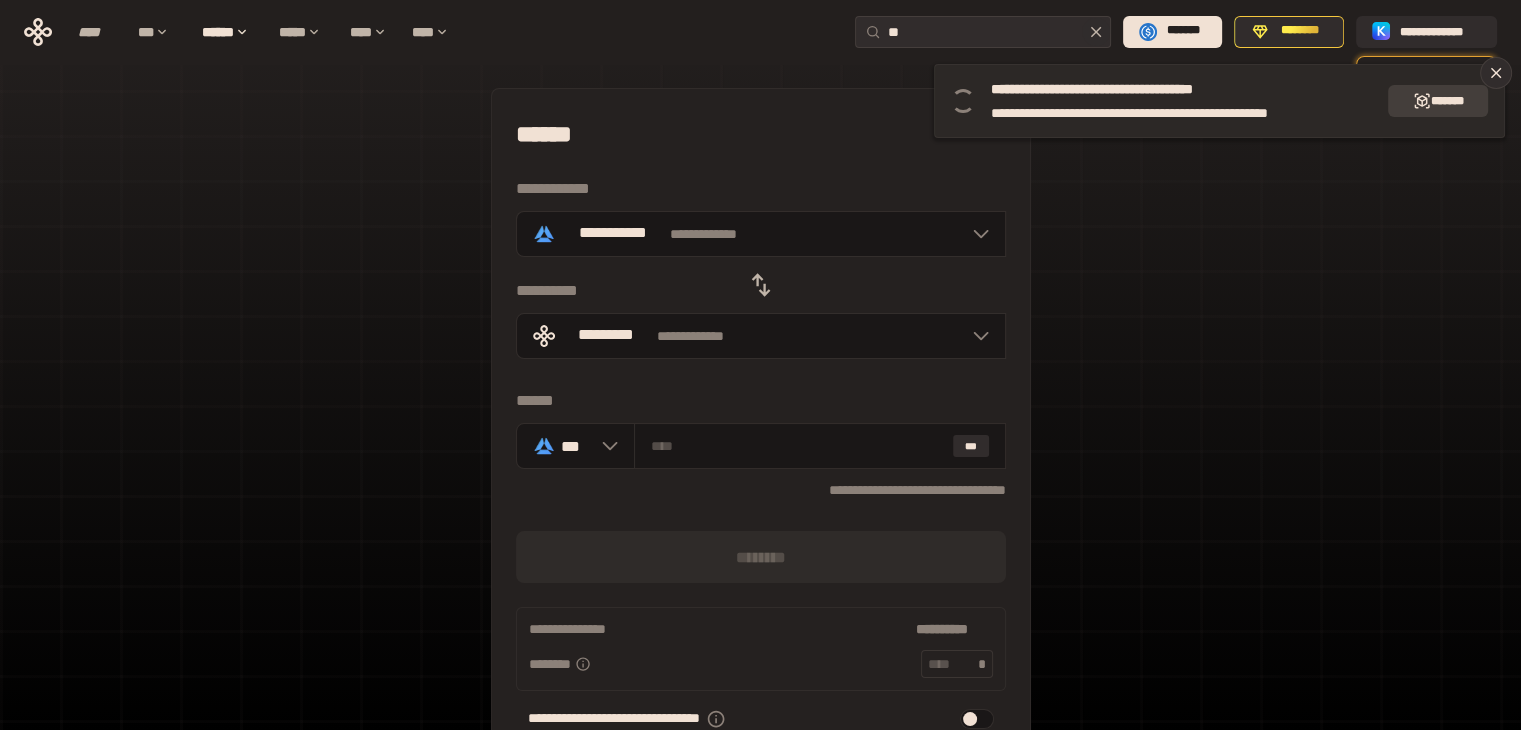 click on "*******" at bounding box center (1438, 101) 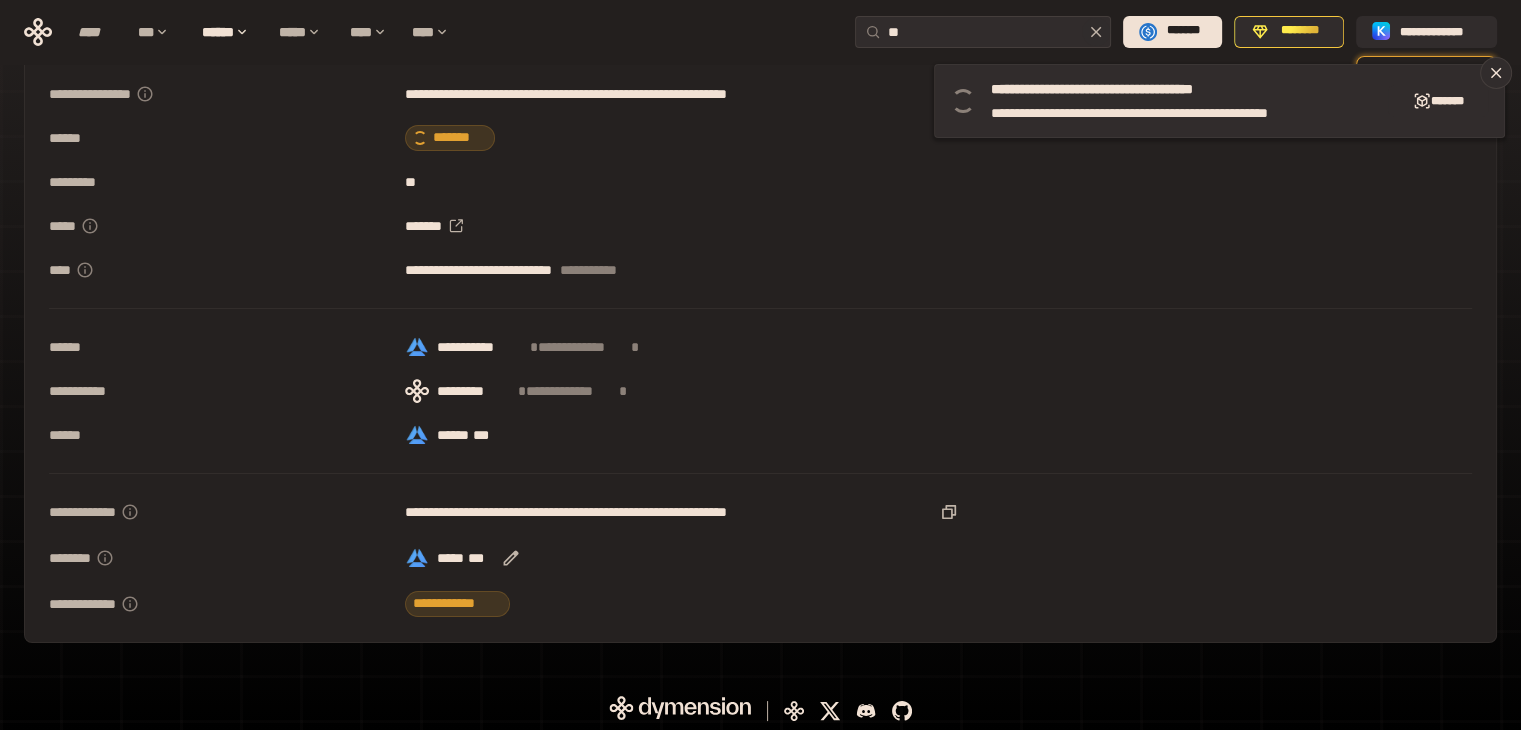 scroll, scrollTop: 54, scrollLeft: 0, axis: vertical 